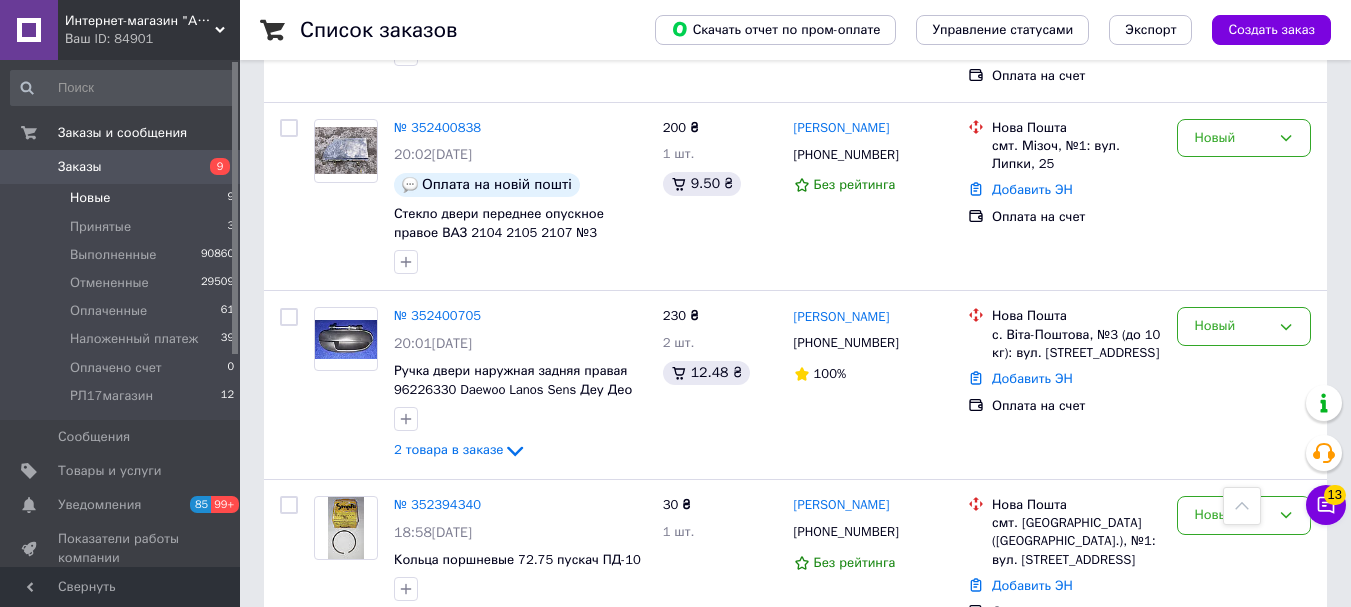 scroll, scrollTop: 645, scrollLeft: 0, axis: vertical 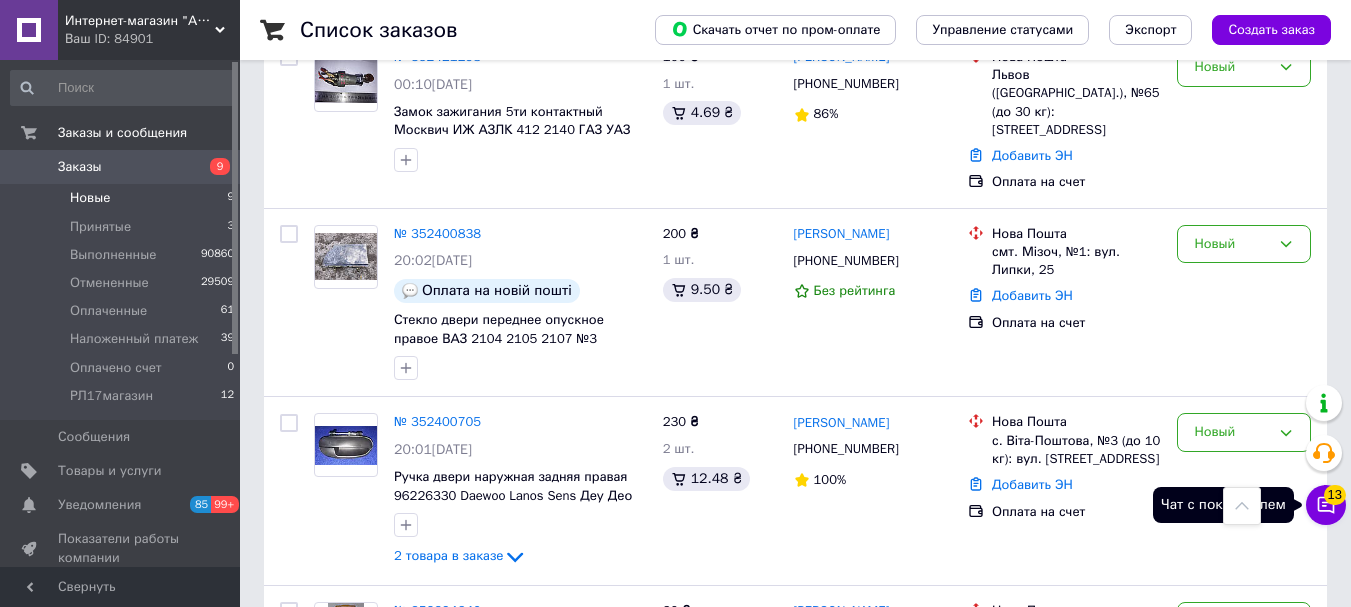 click 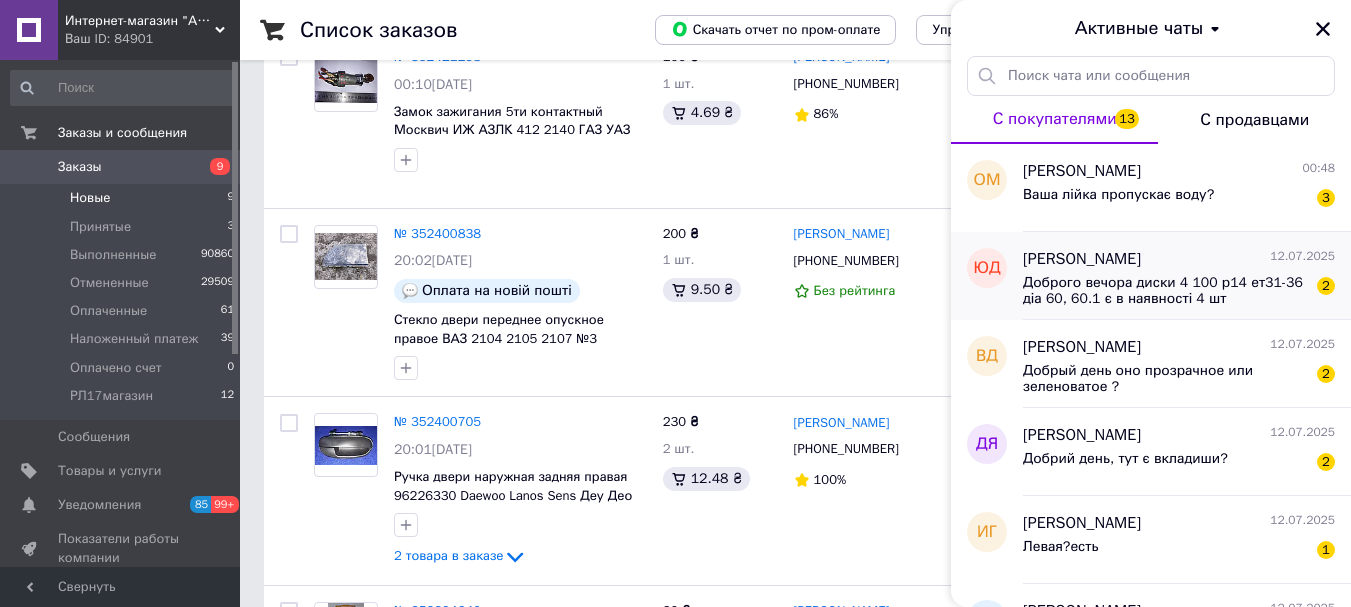 click on "Доброго вечора диски 4 100 р14 ет31-36 діа 60, 60.1 є в наявності 4 шт" at bounding box center (1165, 291) 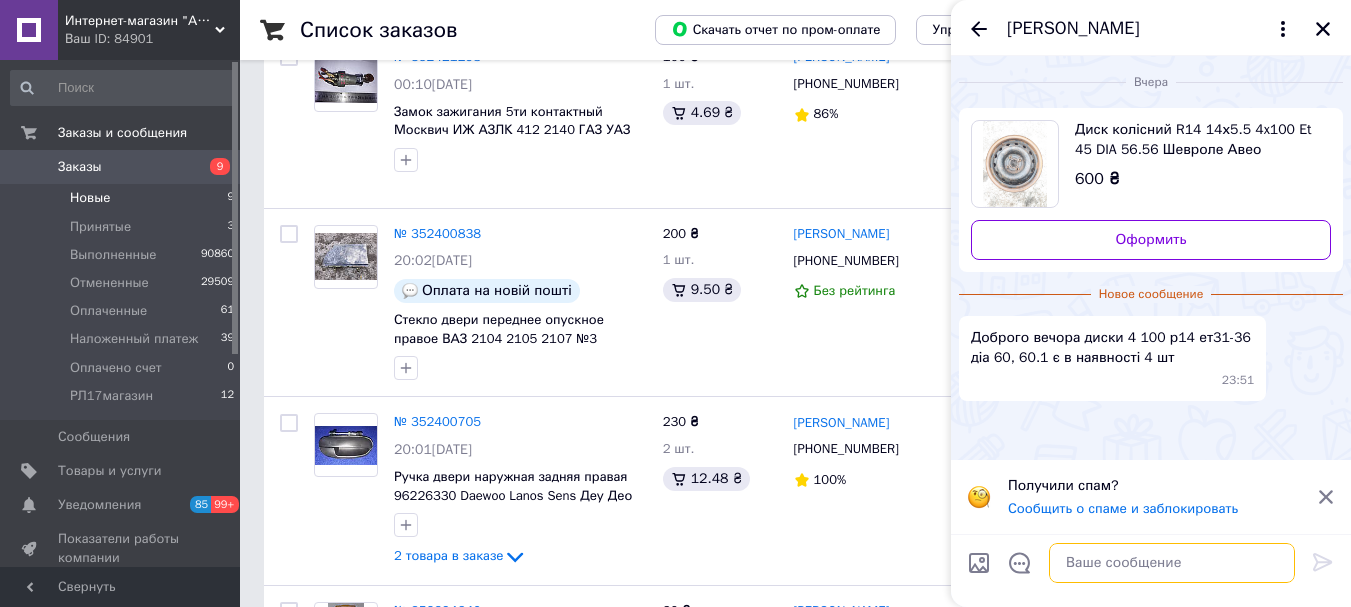 click at bounding box center [1172, 563] 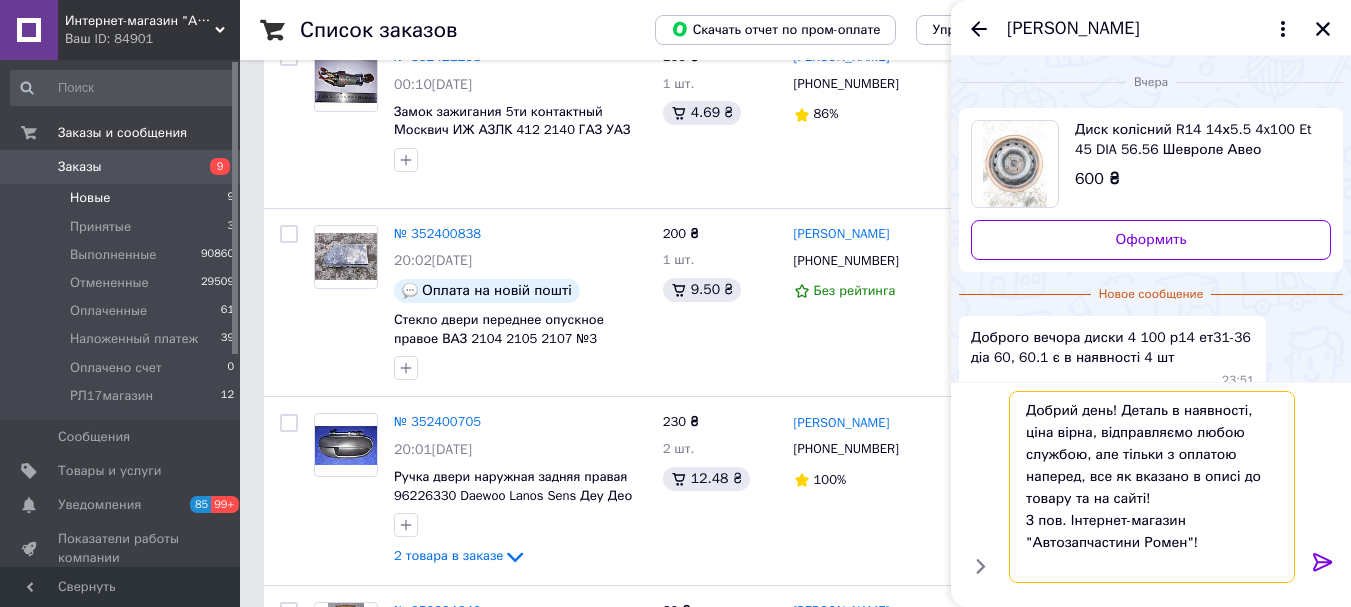drag, startPoint x: 1240, startPoint y: 411, endPoint x: 1122, endPoint y: 411, distance: 118 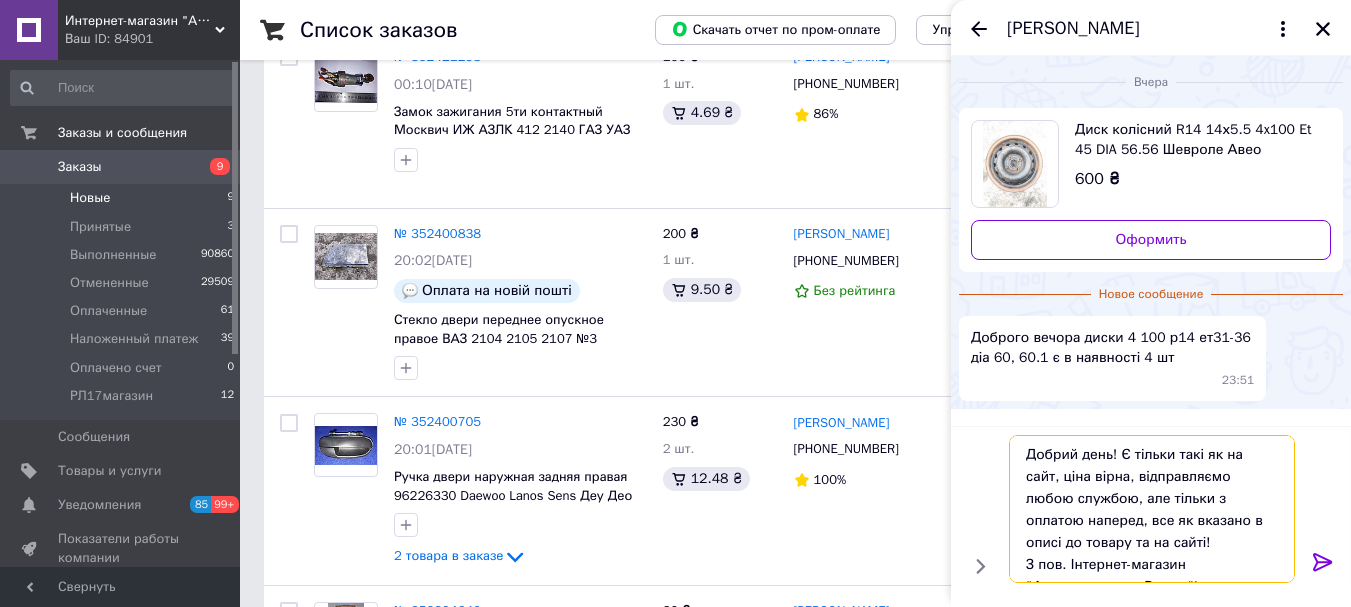 type on "Добрий день! Є тільки такі як на сайті, ціна вірна, відправляємо любою службою, але тільки з оплатою наперед, все як вказано в описі до товару та на сайті!
З пов. Інтернет-магазин "Автозапчастини Ромен"!" 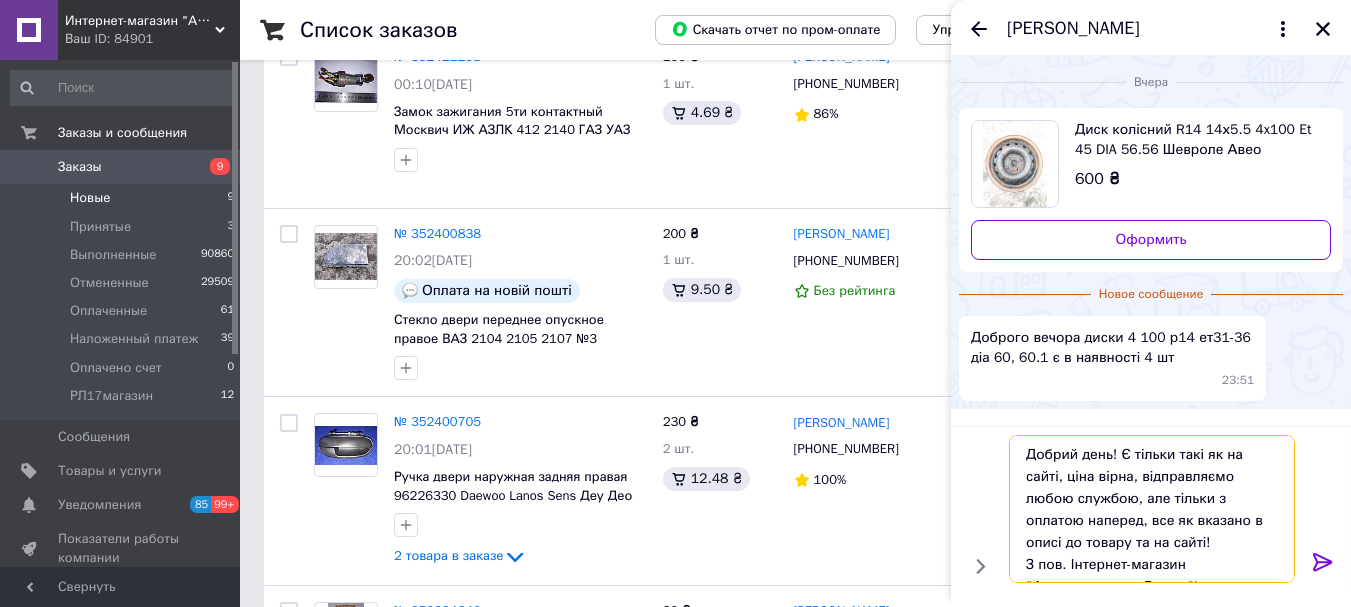 type 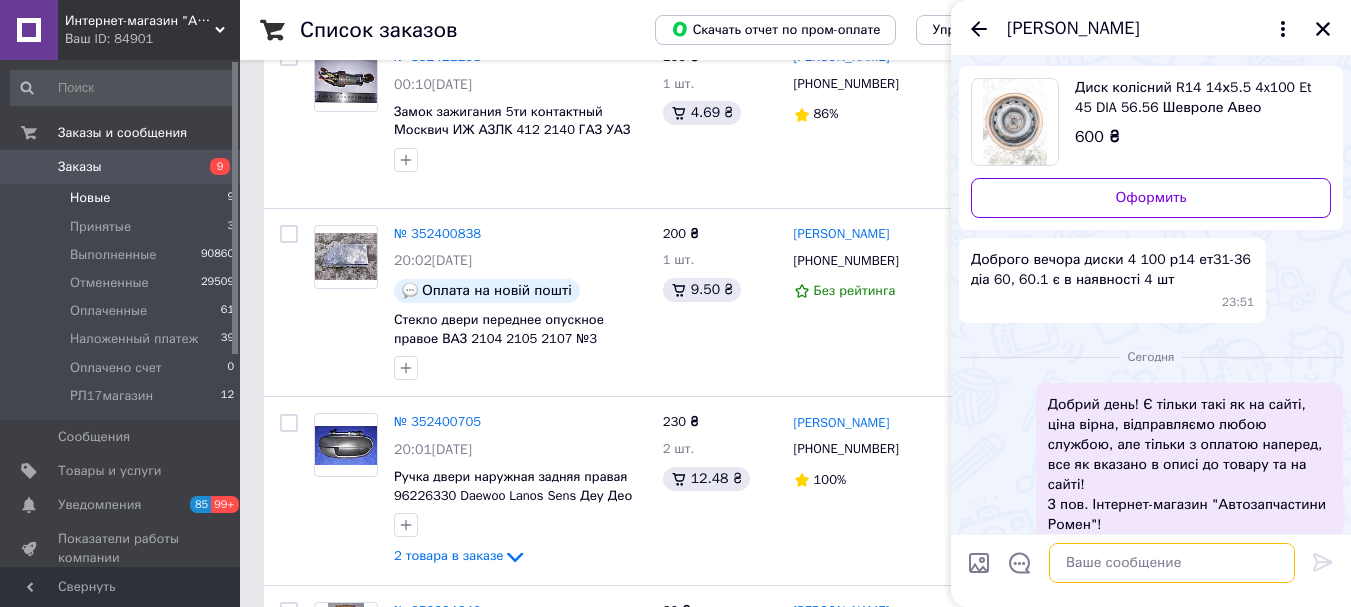 scroll, scrollTop: 13, scrollLeft: 0, axis: vertical 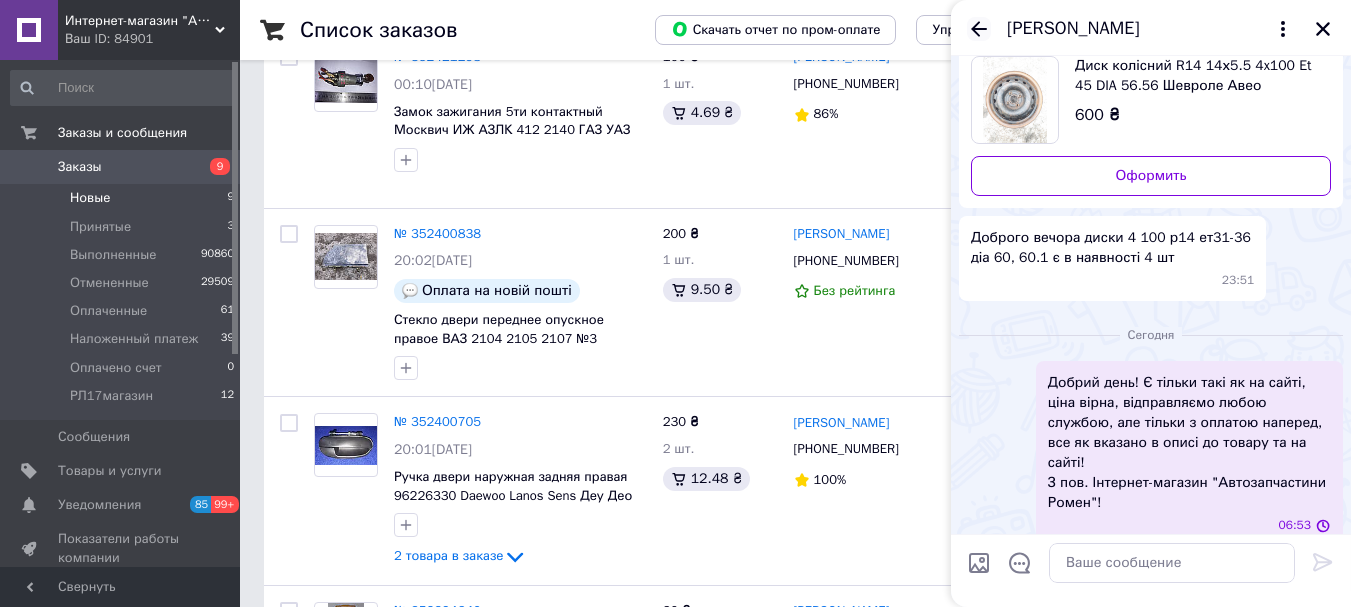click 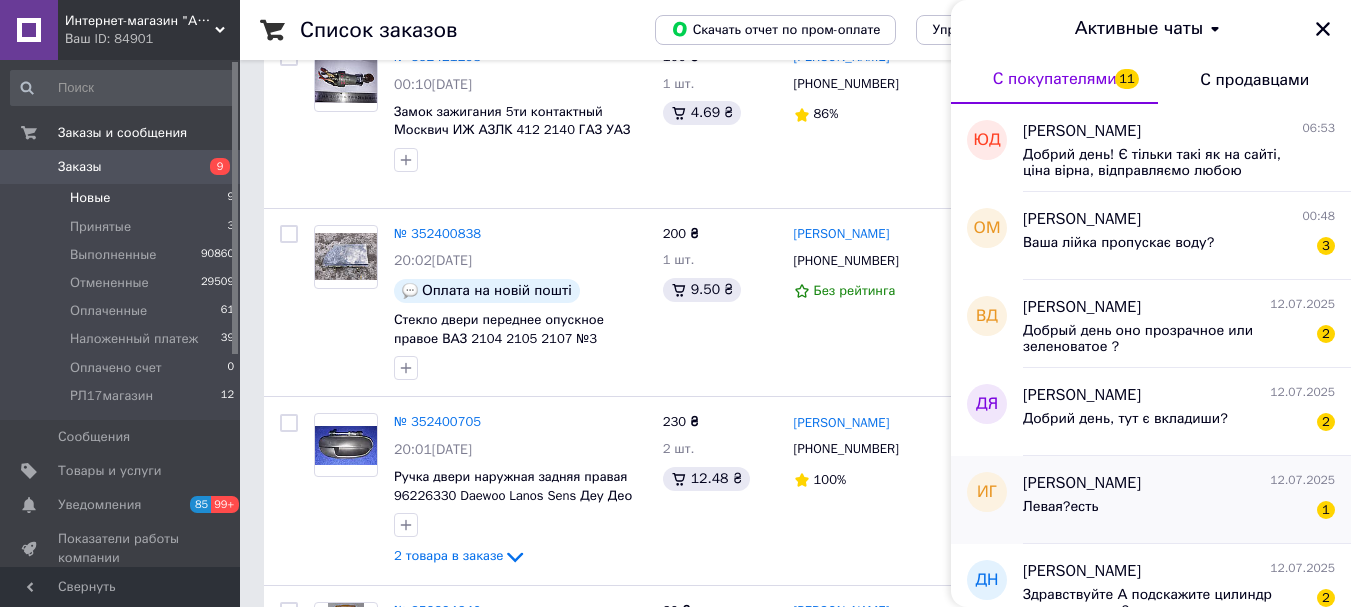 scroll, scrollTop: 300, scrollLeft: 0, axis: vertical 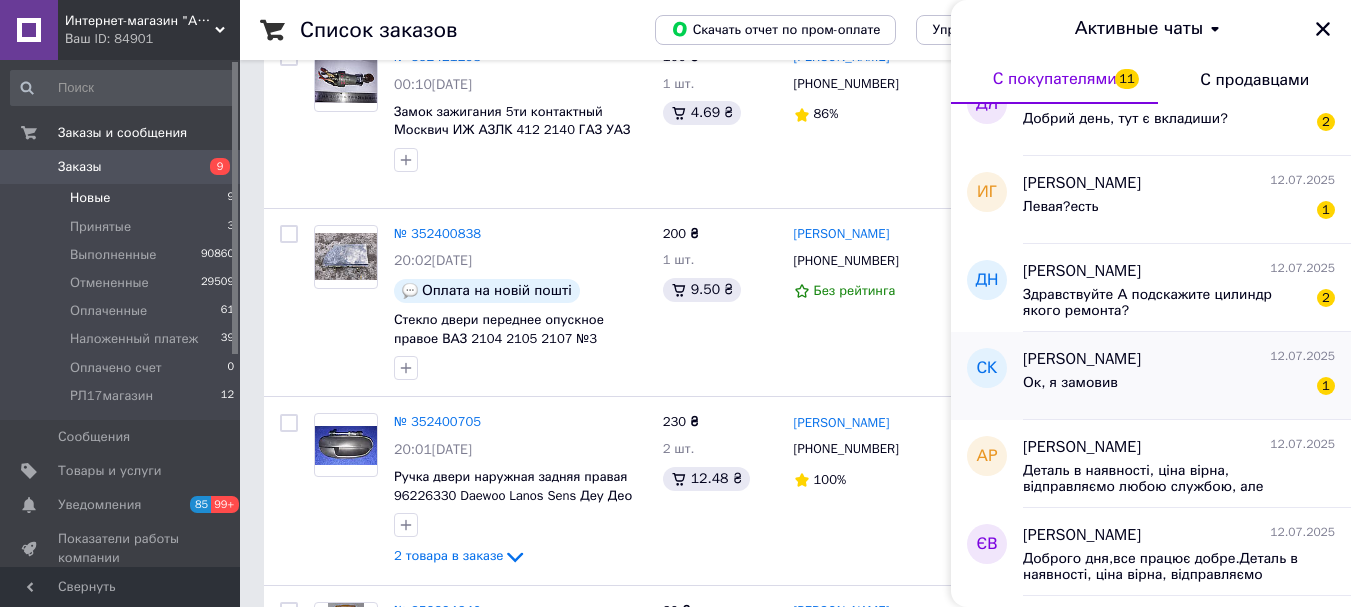 click on "Ок, я замовив 1" at bounding box center [1179, 387] 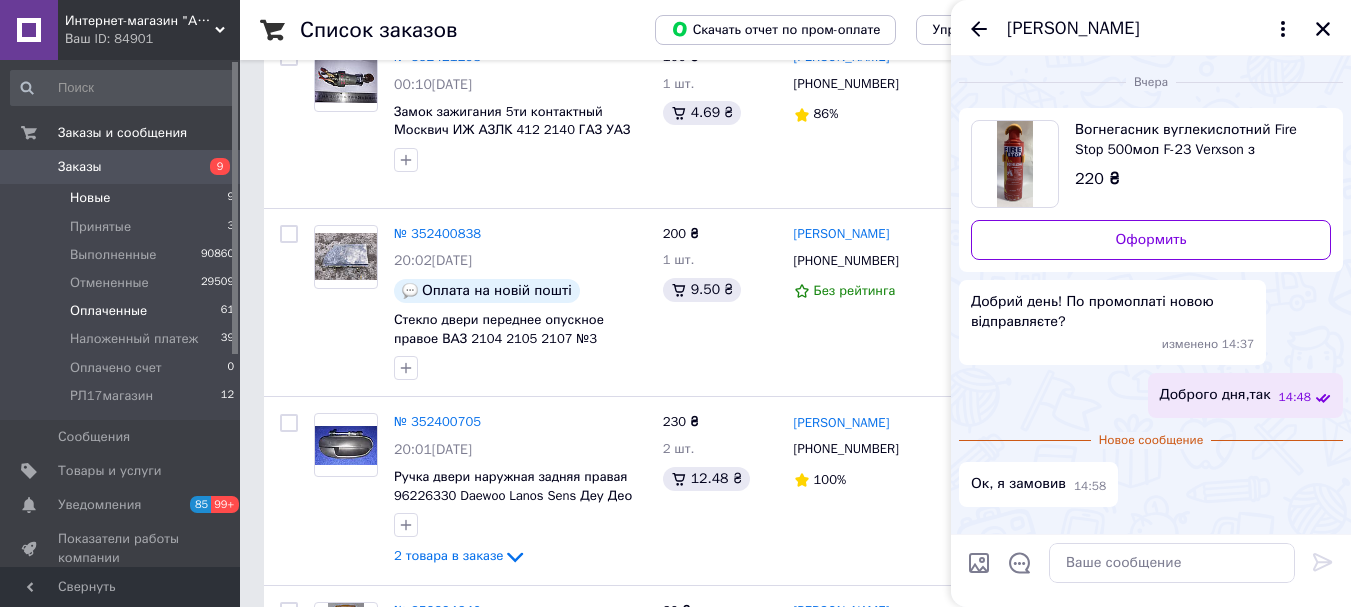 click on "Оплаченные 61" at bounding box center [123, 311] 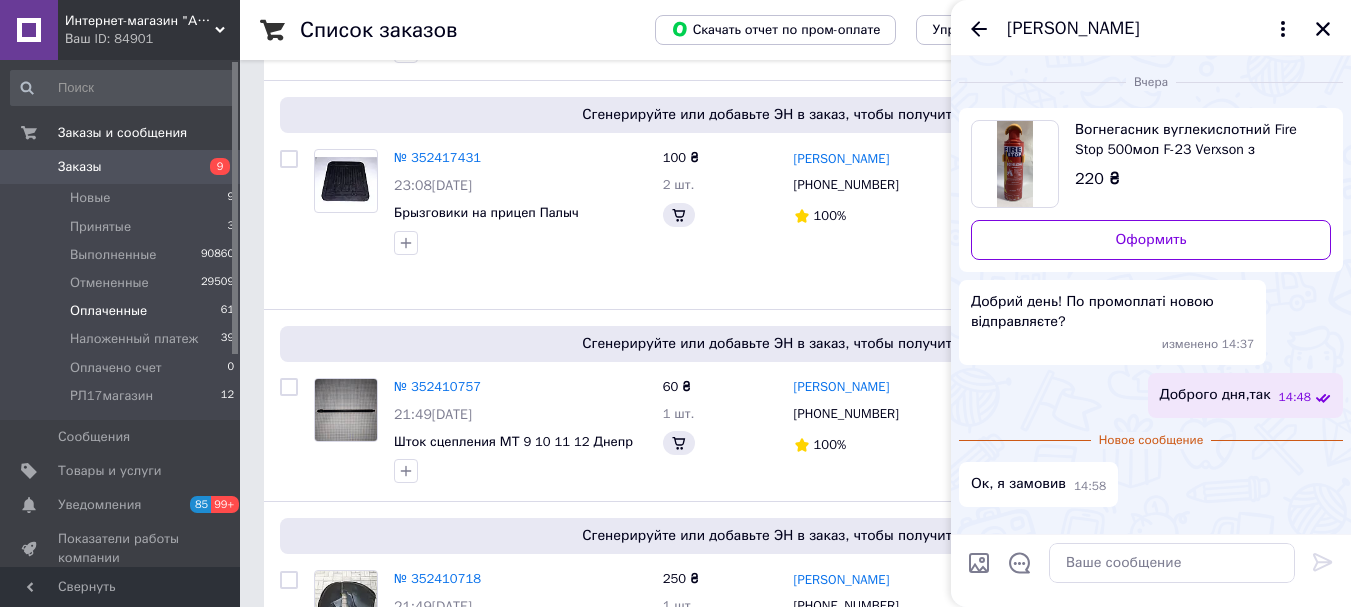click on "Оплаченные 61" at bounding box center [123, 311] 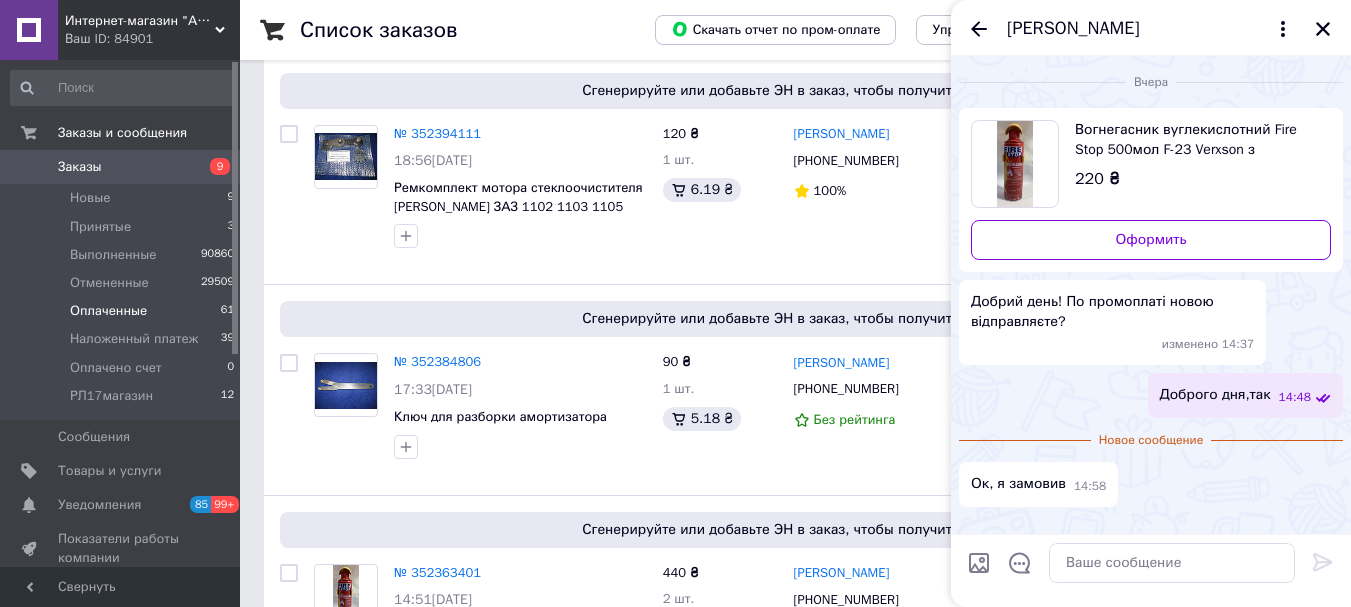 scroll, scrollTop: 1700, scrollLeft: 0, axis: vertical 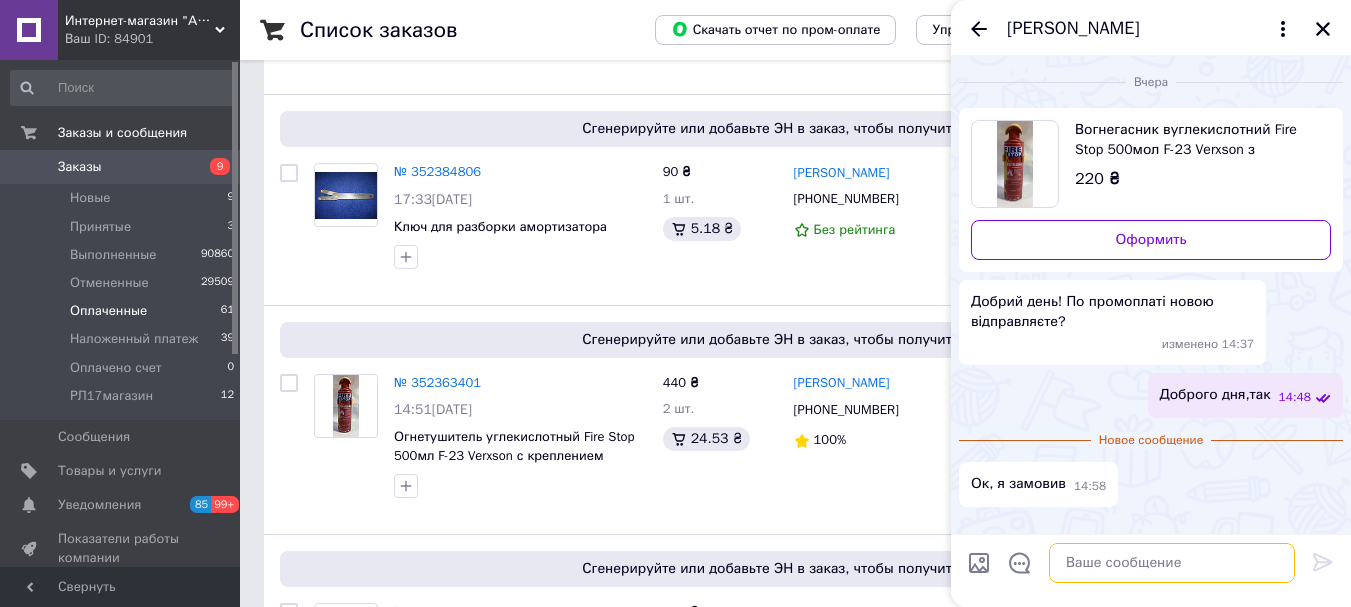 click at bounding box center (1172, 563) 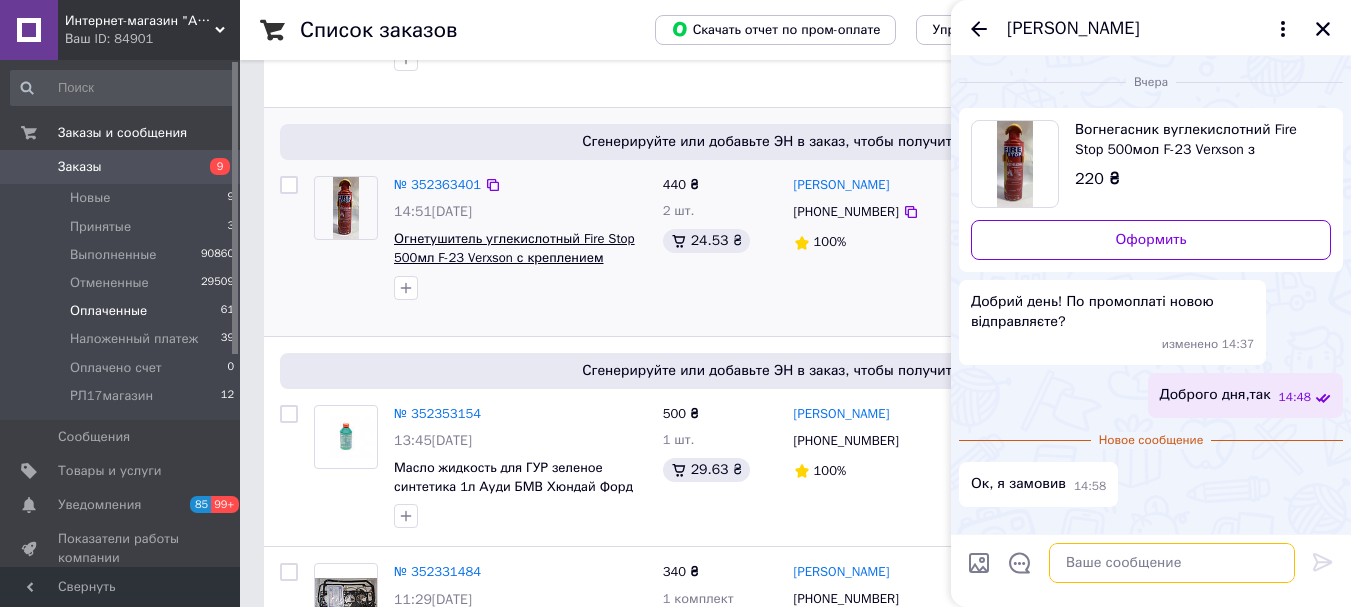 scroll, scrollTop: 1900, scrollLeft: 0, axis: vertical 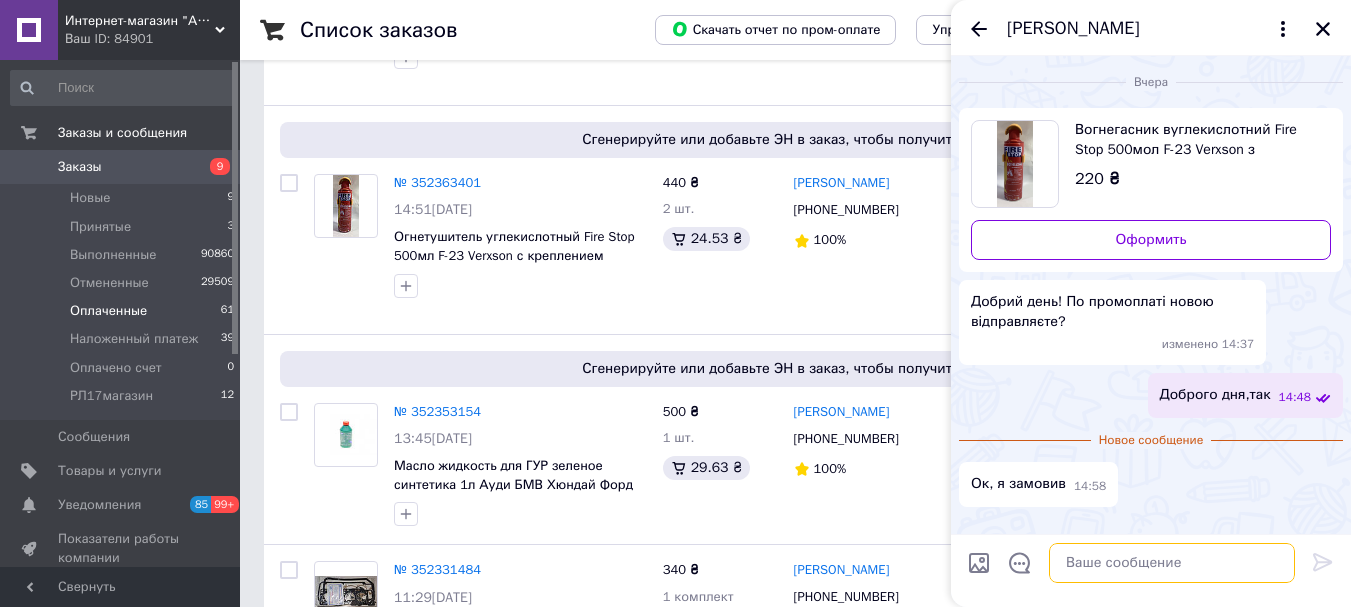 click at bounding box center [1172, 563] 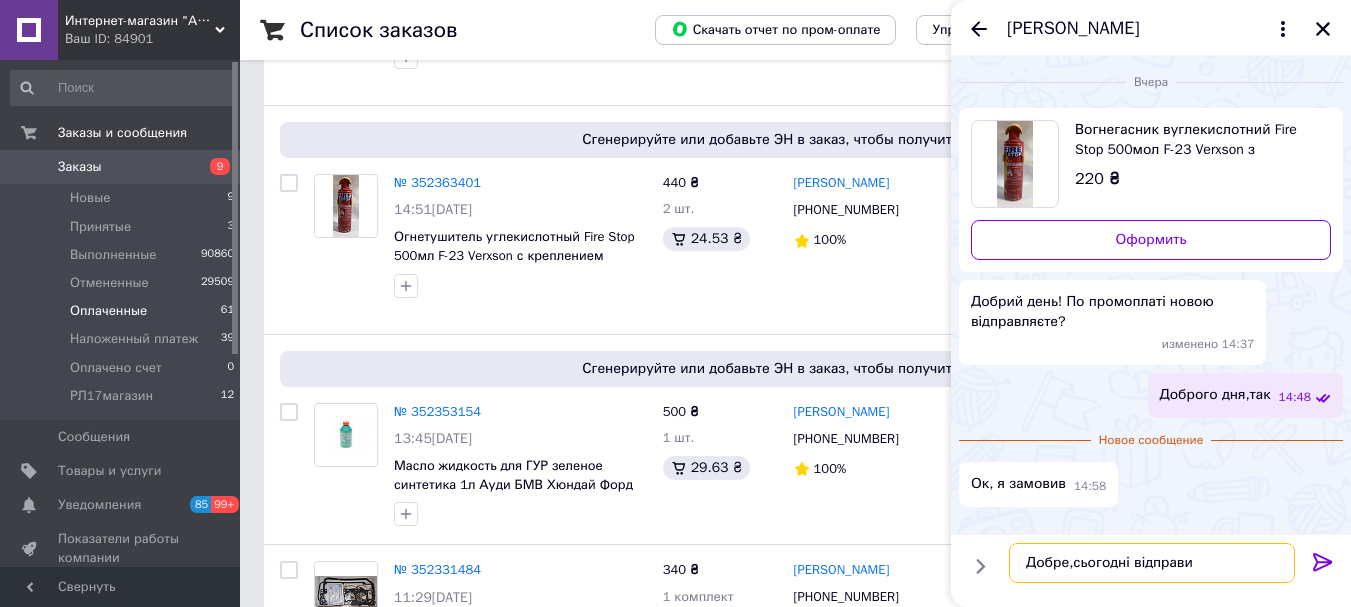 type on "Добре,сьогодні відправим" 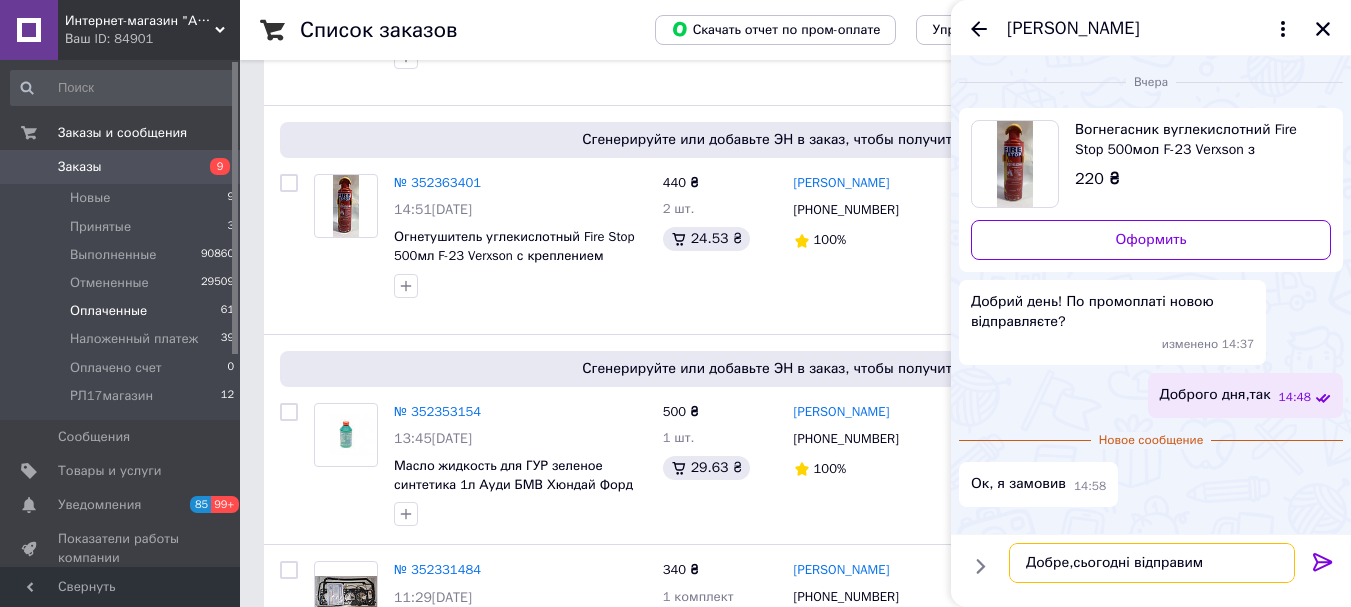 type 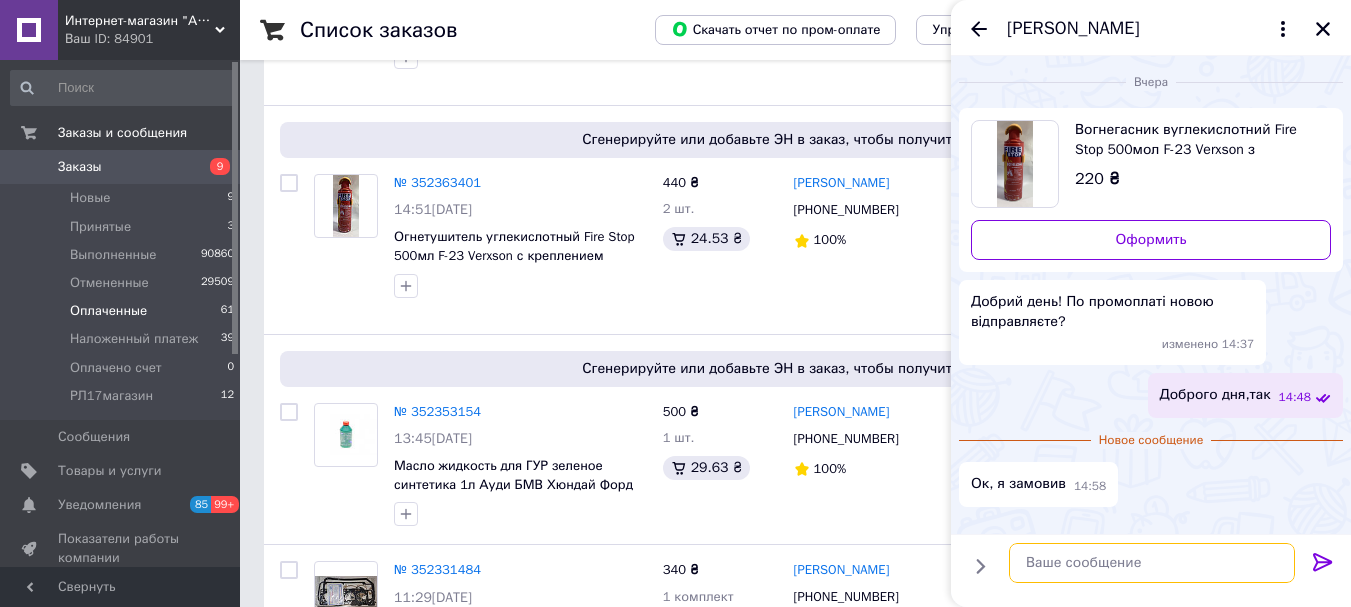 scroll, scrollTop: 51, scrollLeft: 0, axis: vertical 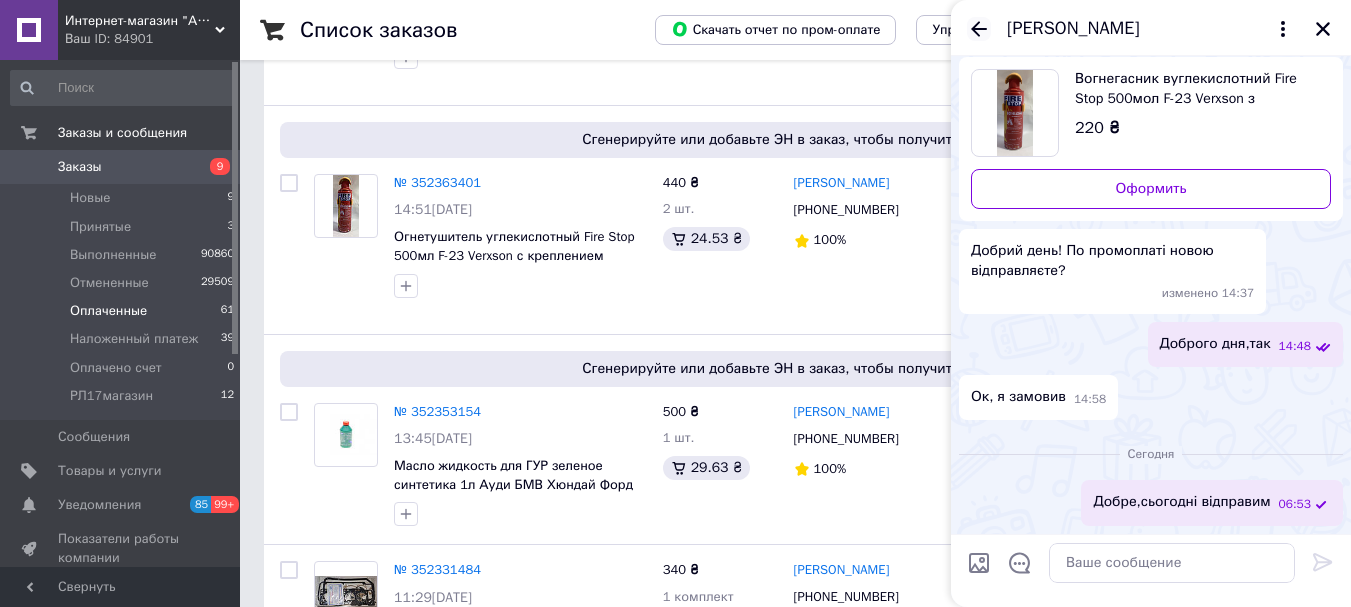 click 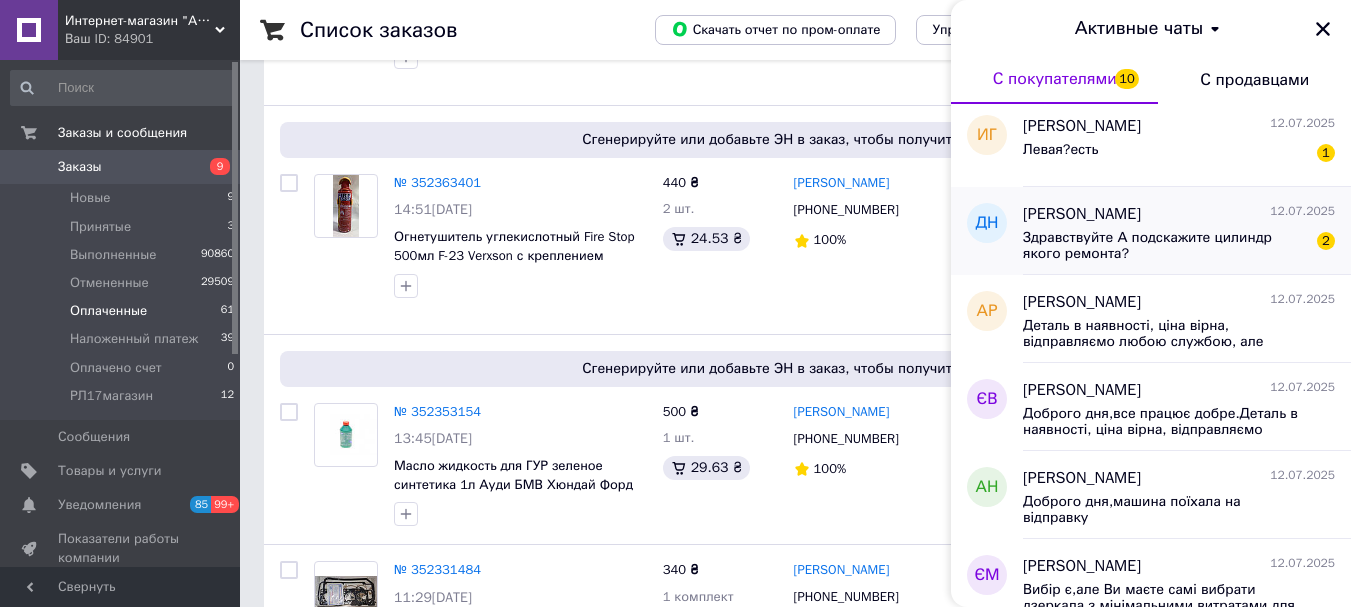scroll, scrollTop: 400, scrollLeft: 0, axis: vertical 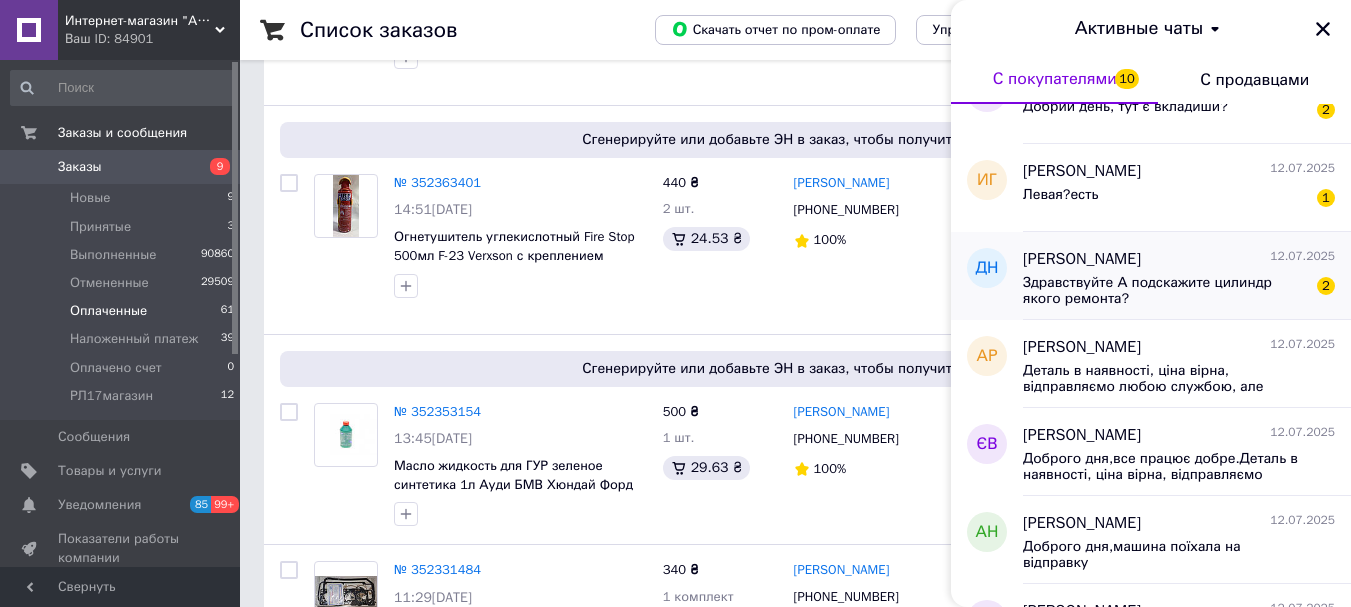 click on "Здравствуйте
А подскажите цилиндр якого ремонта?" at bounding box center [1165, 291] 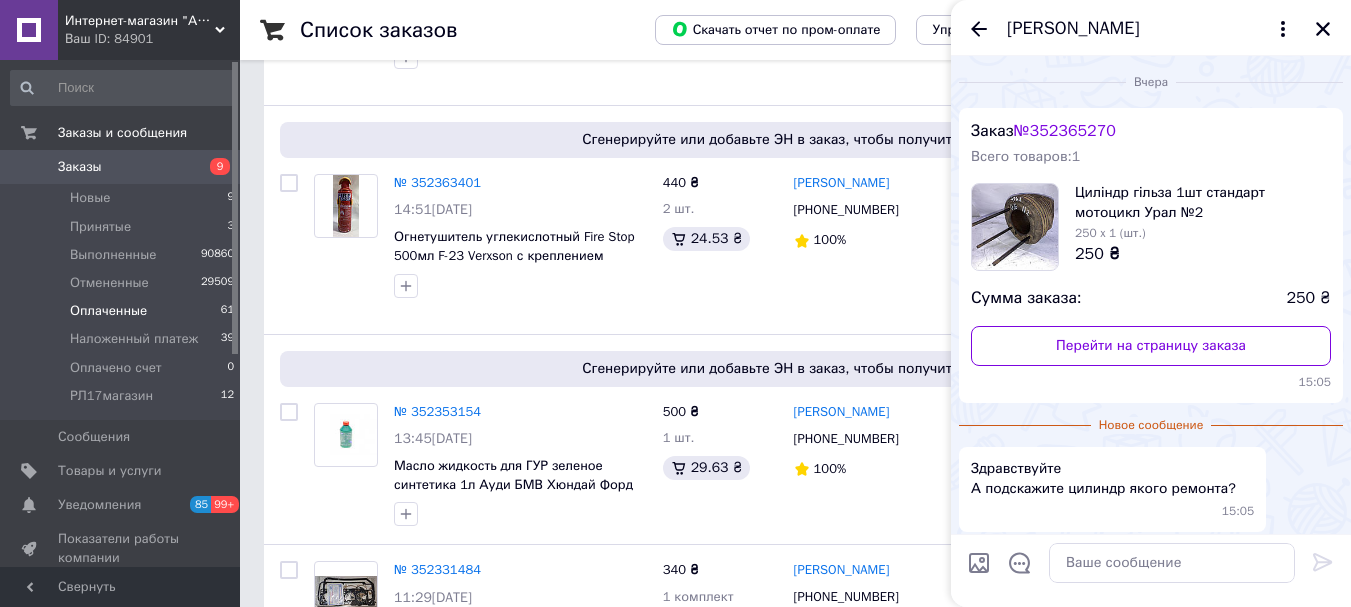 scroll, scrollTop: 79, scrollLeft: 0, axis: vertical 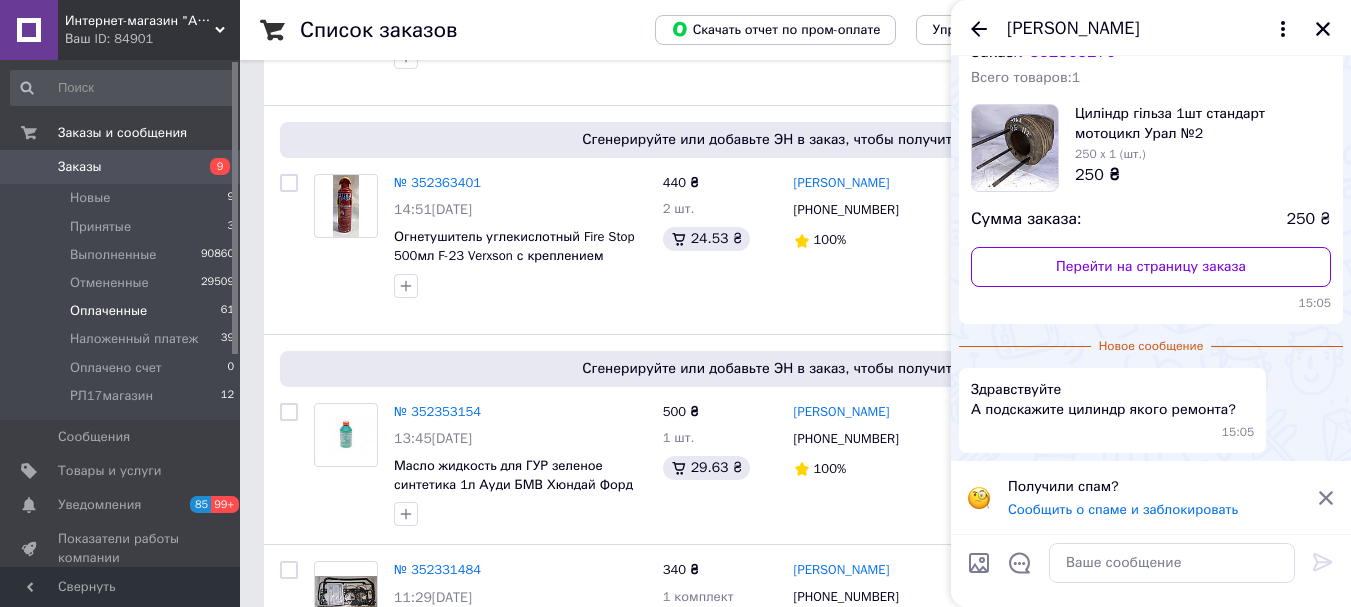 click on "Циліндр гільза 1шт стандарт мотоцикл Урал №2" at bounding box center (1203, 124) 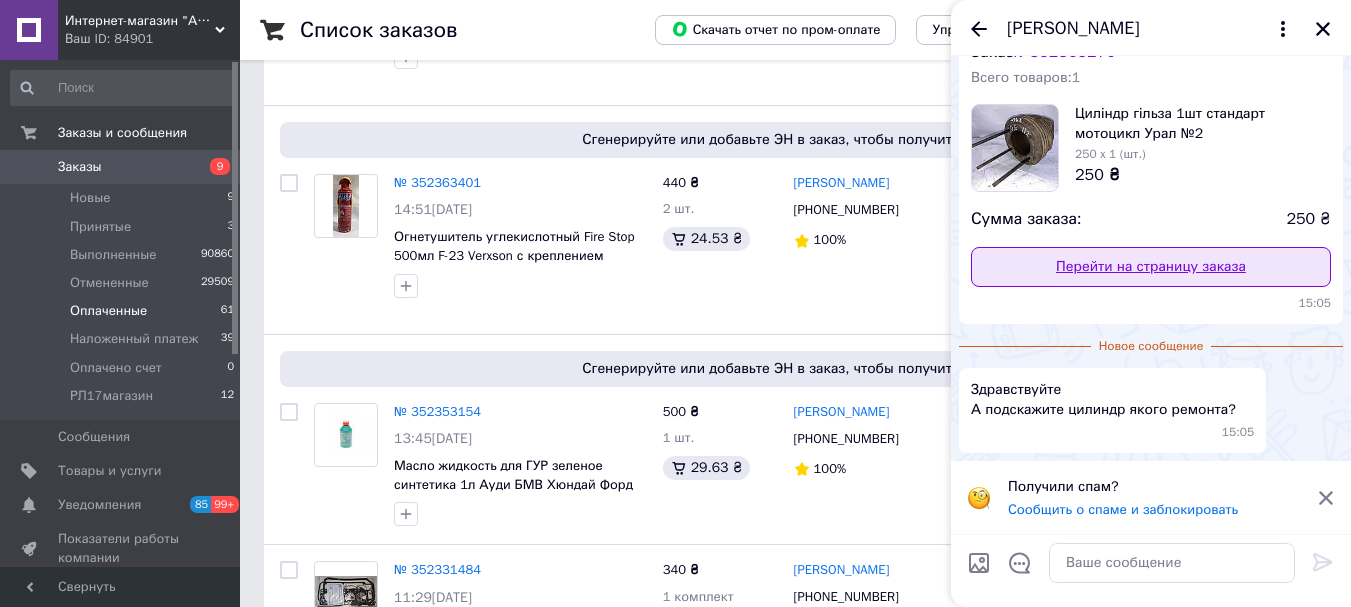 click on "Перейти на страницу заказа" at bounding box center (1151, 267) 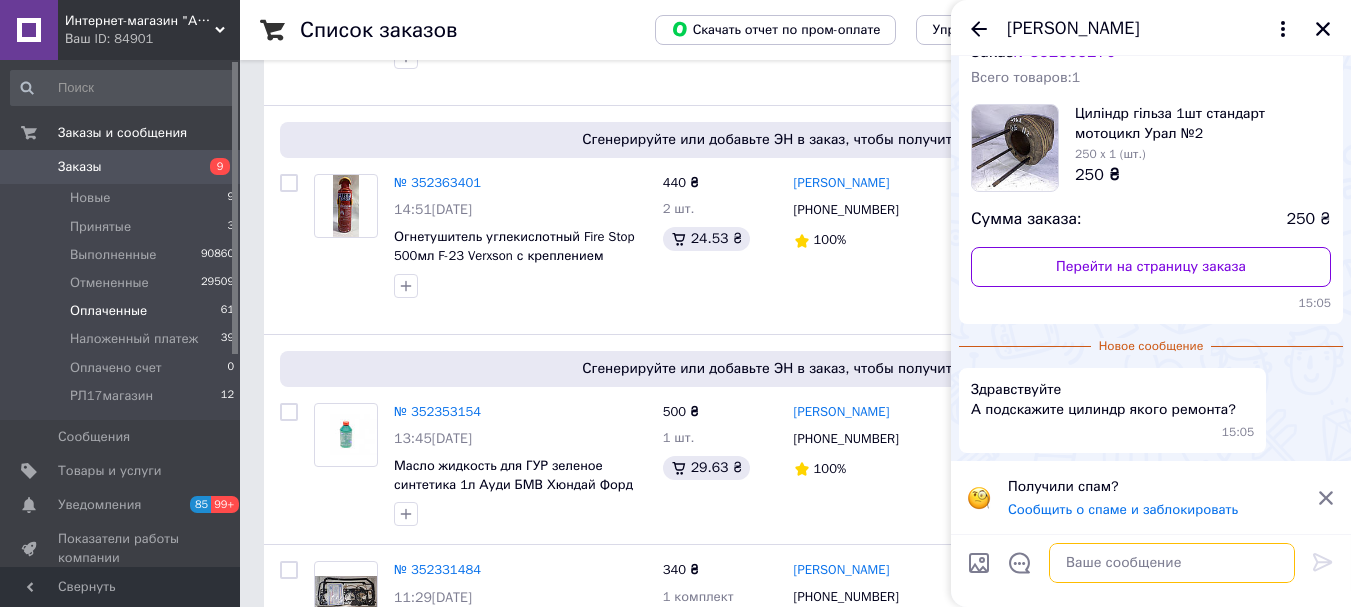 click at bounding box center (1172, 563) 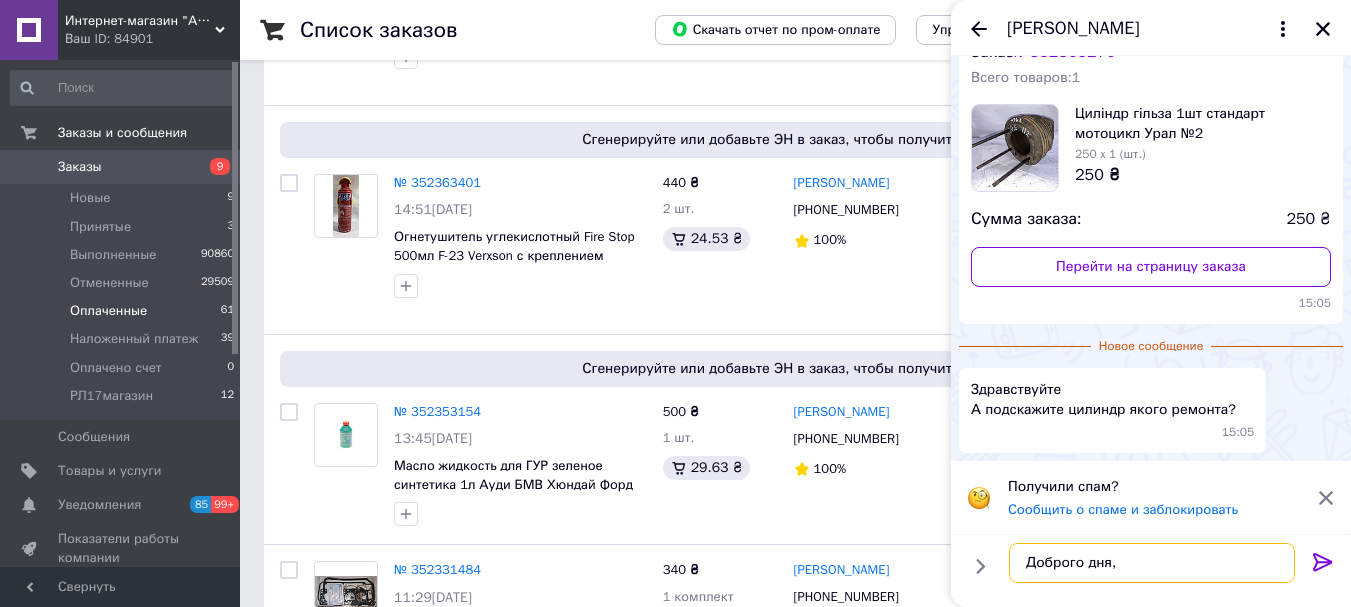 paste on "Гільза б/в стандартна, вироблення 0,6мм, міряли зазор новим стандартним кільцем застосовується в мотоциклах Урал Детальніше: [URL][DOMAIN_NAME]" 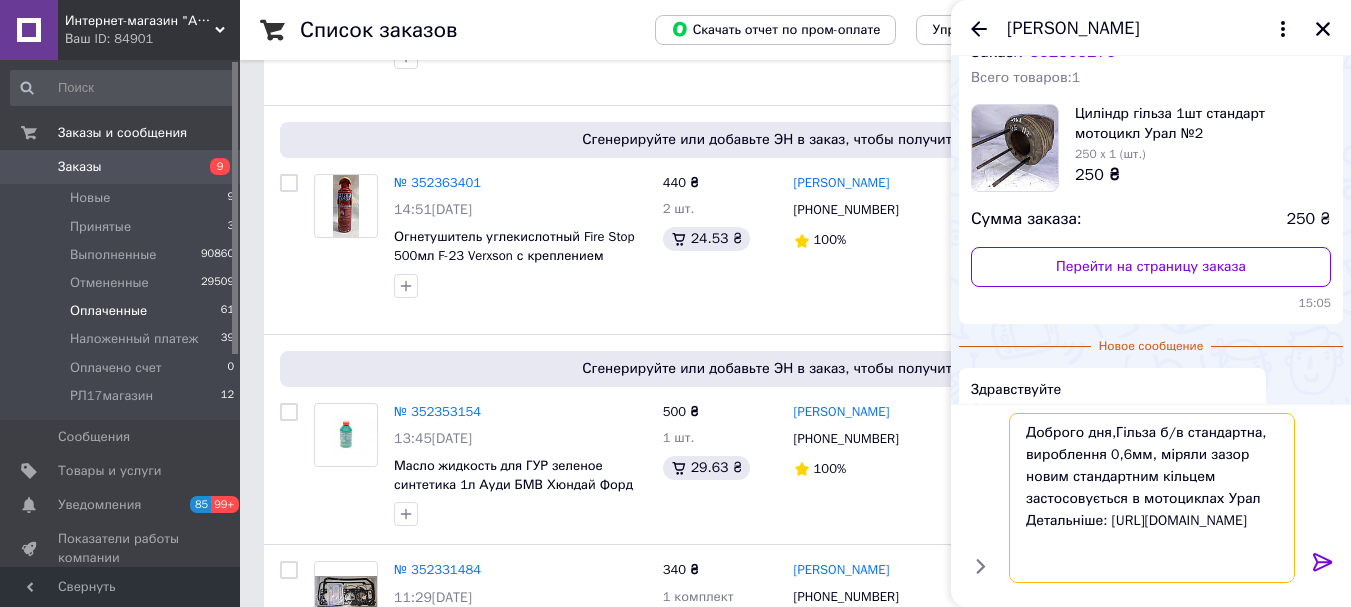 scroll, scrollTop: 2, scrollLeft: 0, axis: vertical 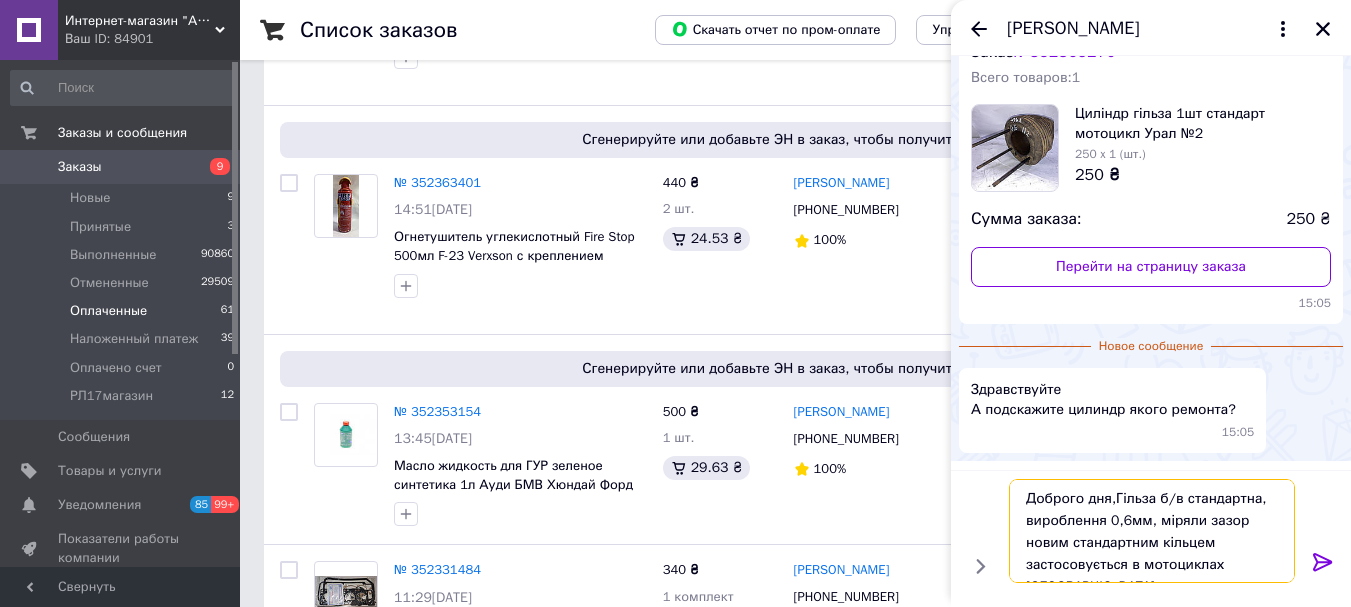 type 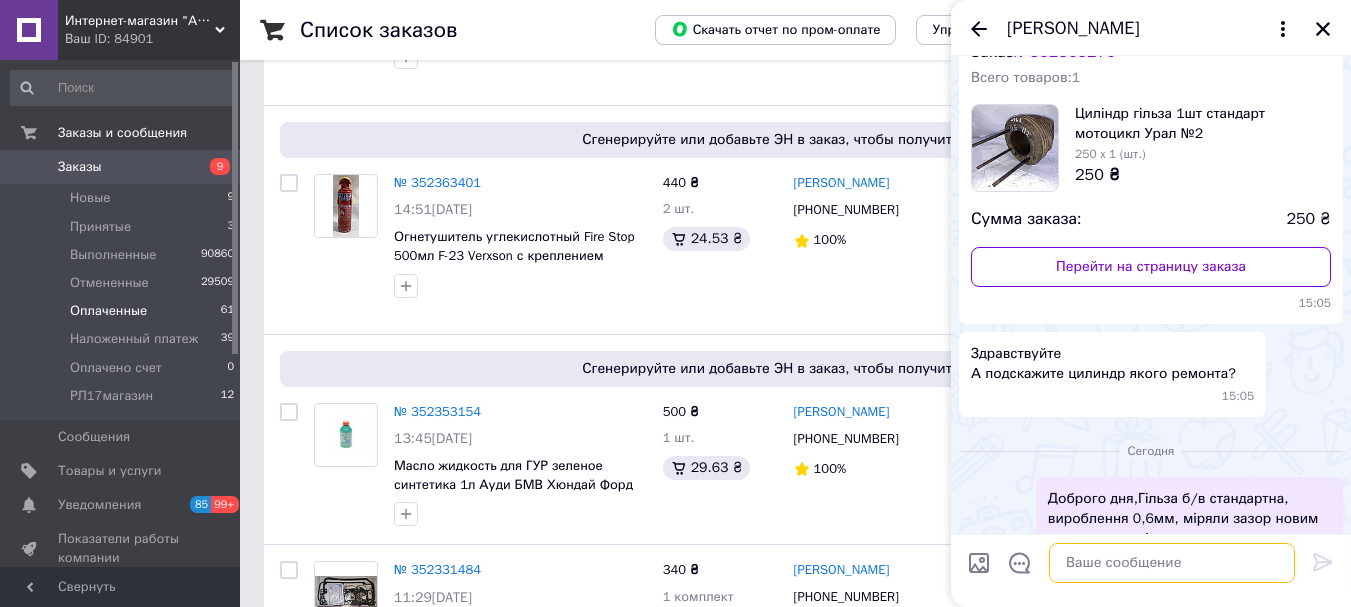 scroll, scrollTop: 155, scrollLeft: 0, axis: vertical 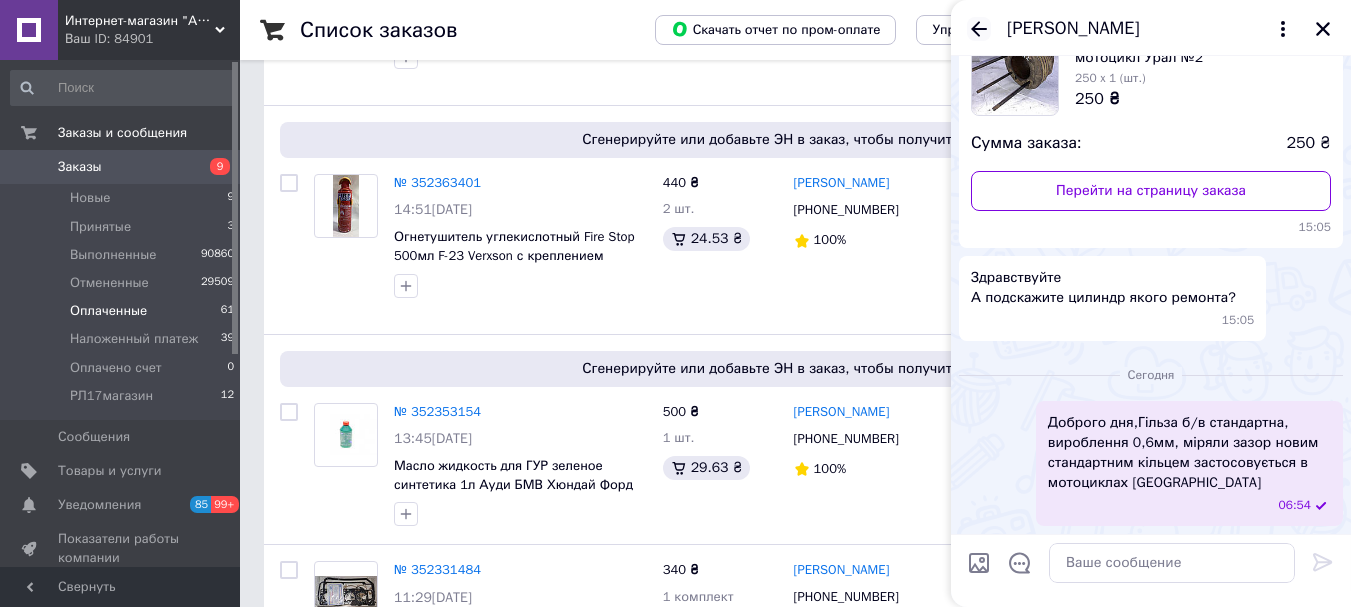 click 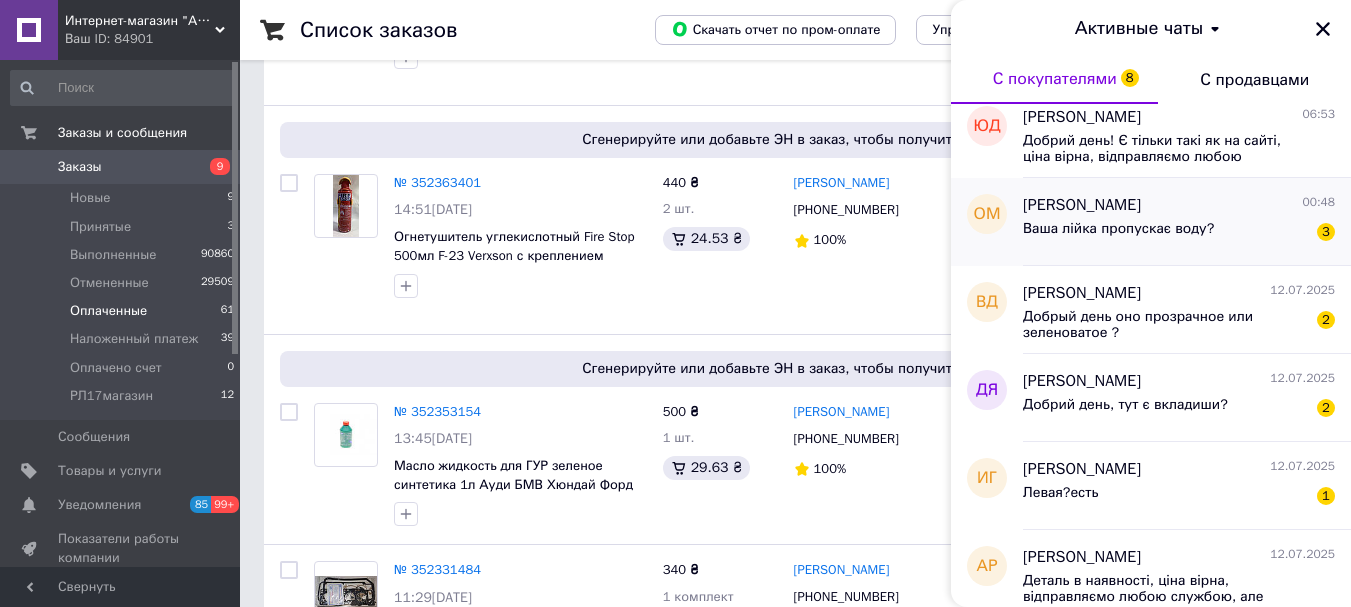 scroll, scrollTop: 200, scrollLeft: 0, axis: vertical 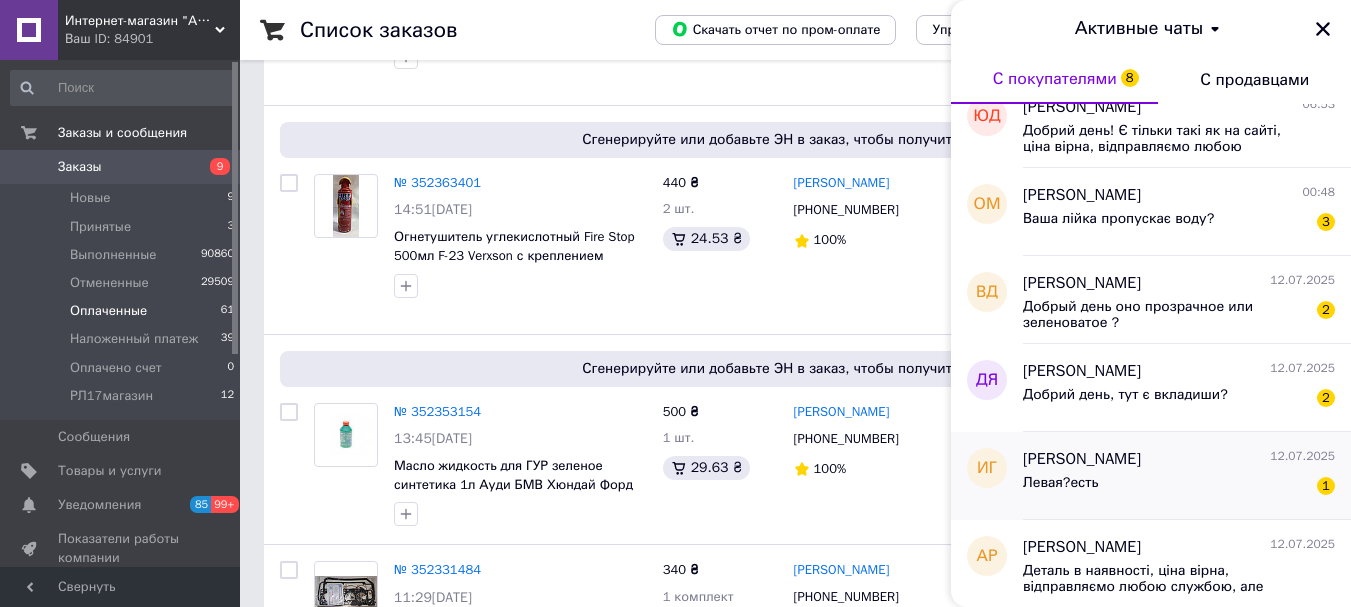 click on "Левая?есть 1" at bounding box center [1179, 487] 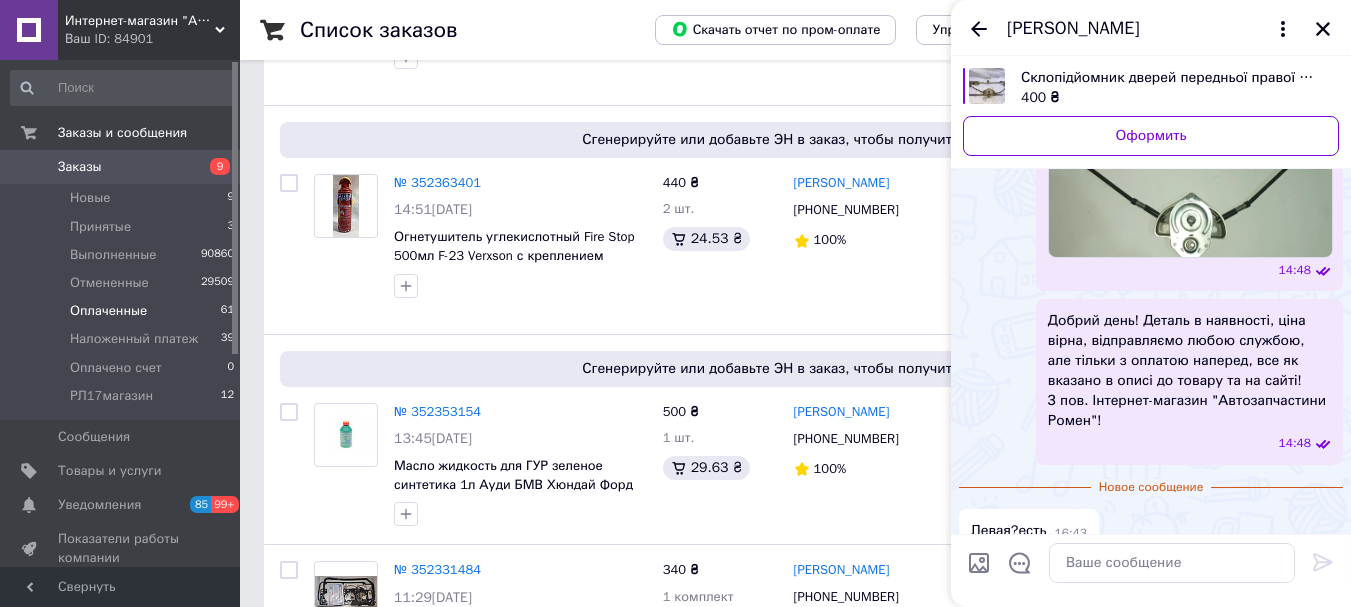 scroll, scrollTop: 705, scrollLeft: 0, axis: vertical 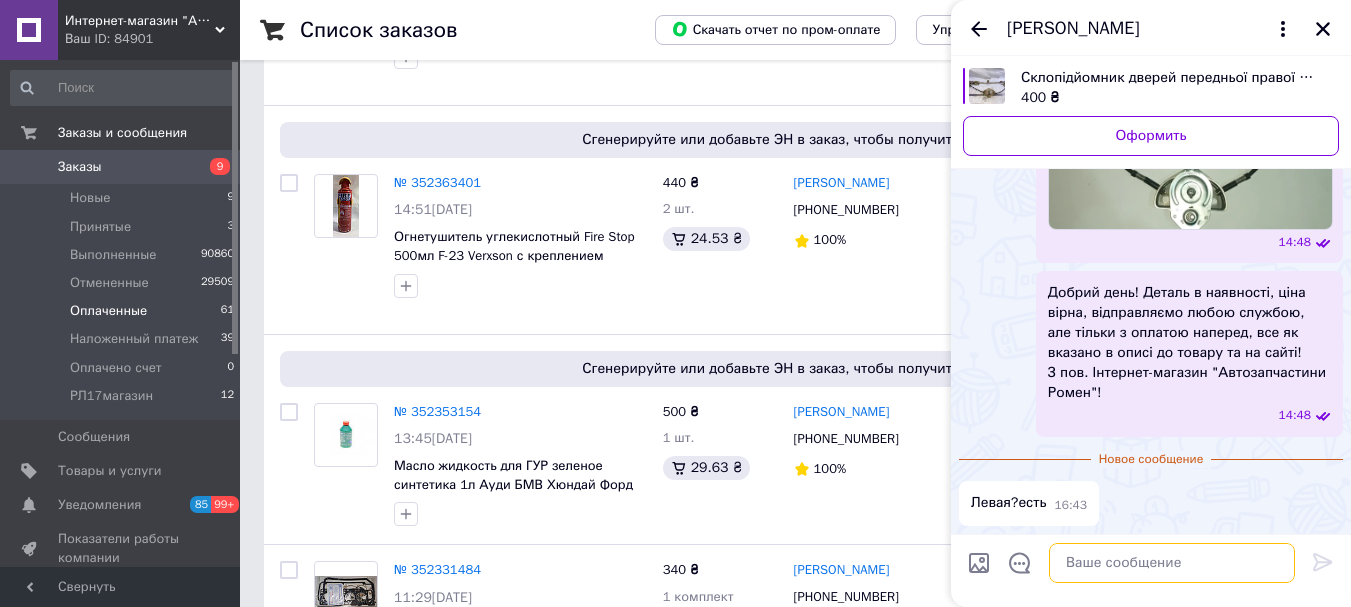 click at bounding box center (1172, 563) 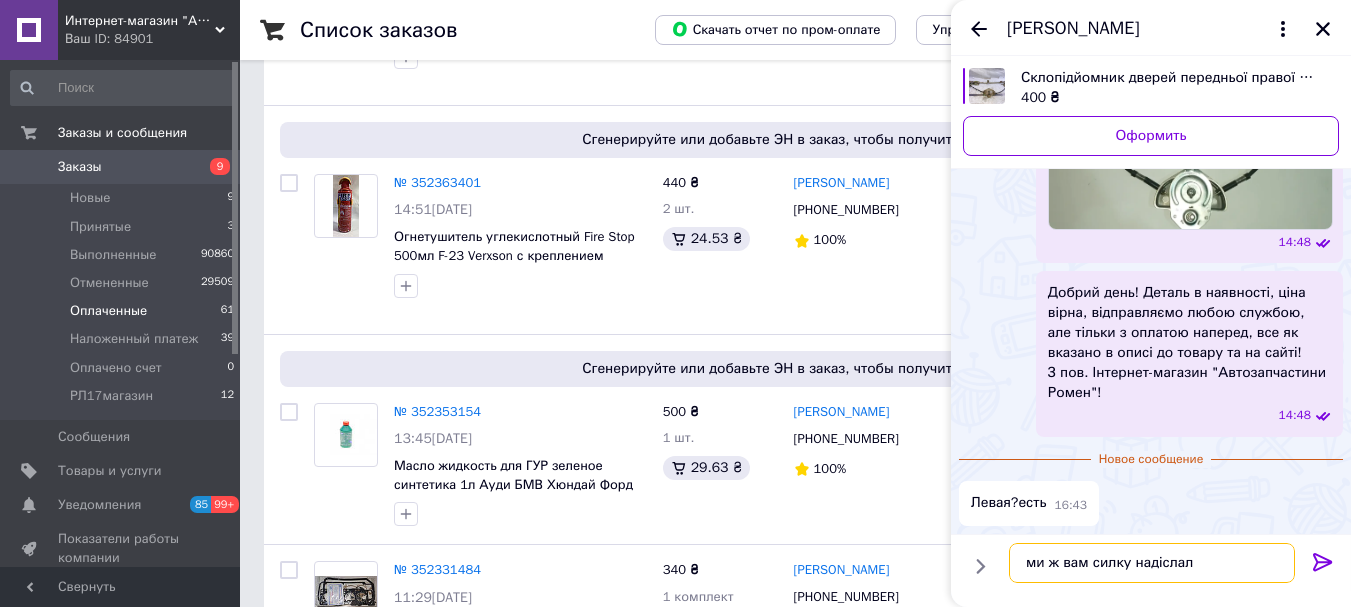 type on "ми ж вам силку надіслали" 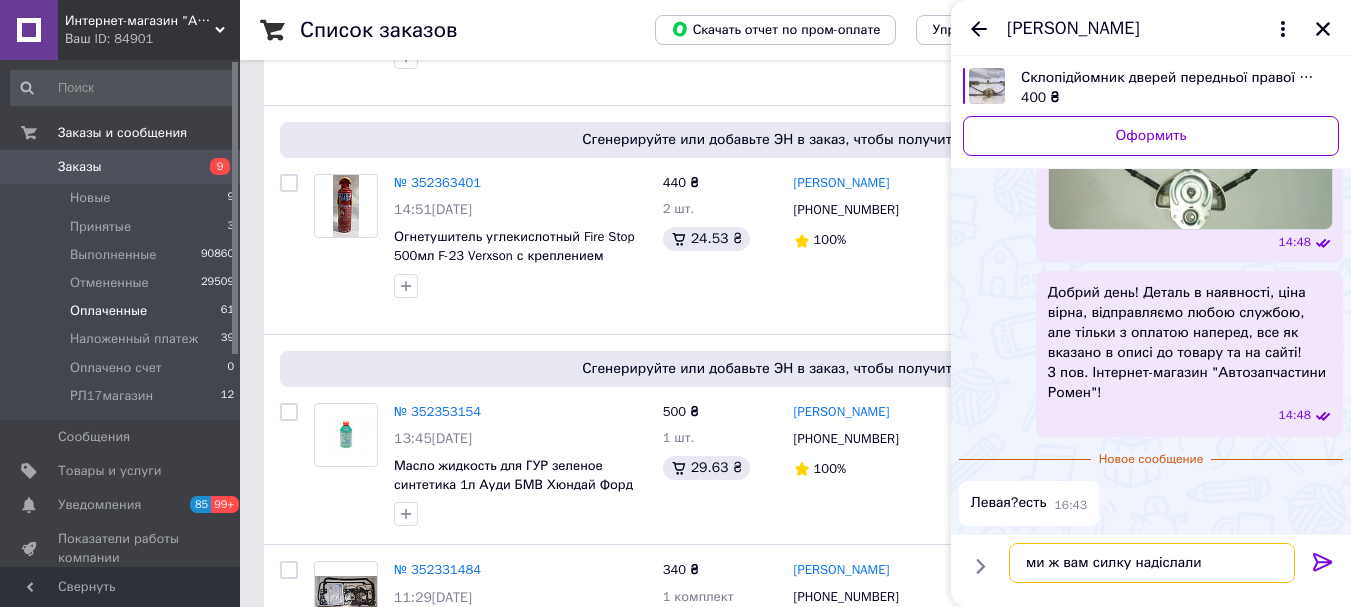 type 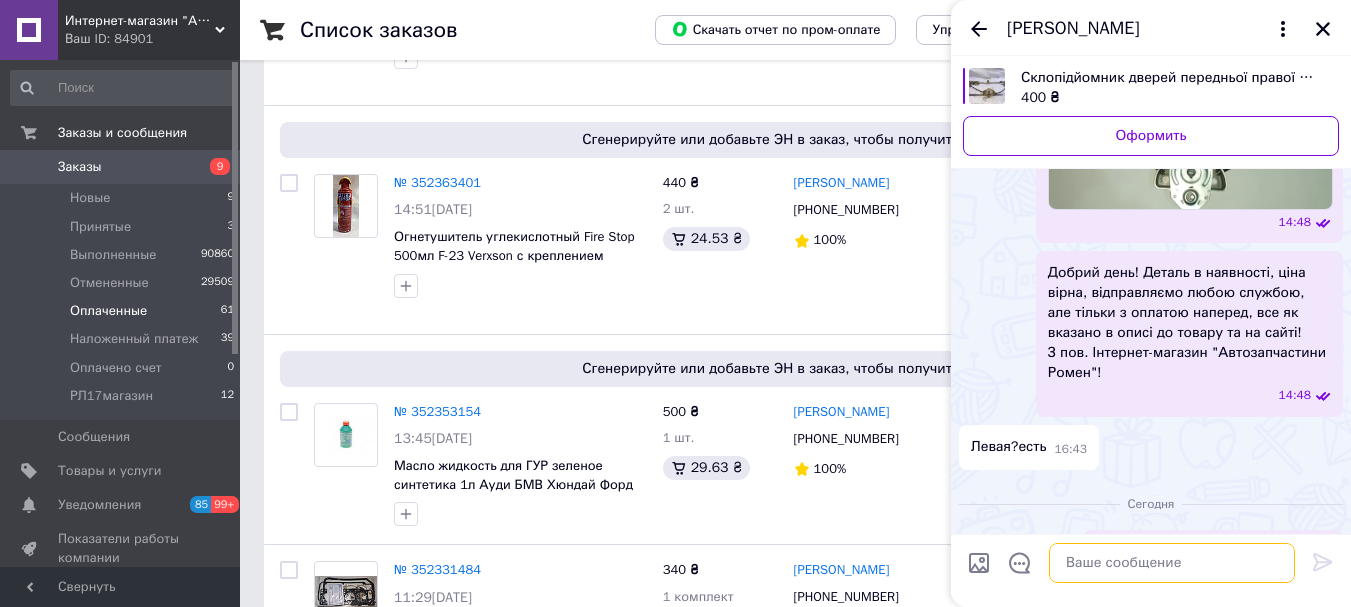 scroll, scrollTop: 774, scrollLeft: 0, axis: vertical 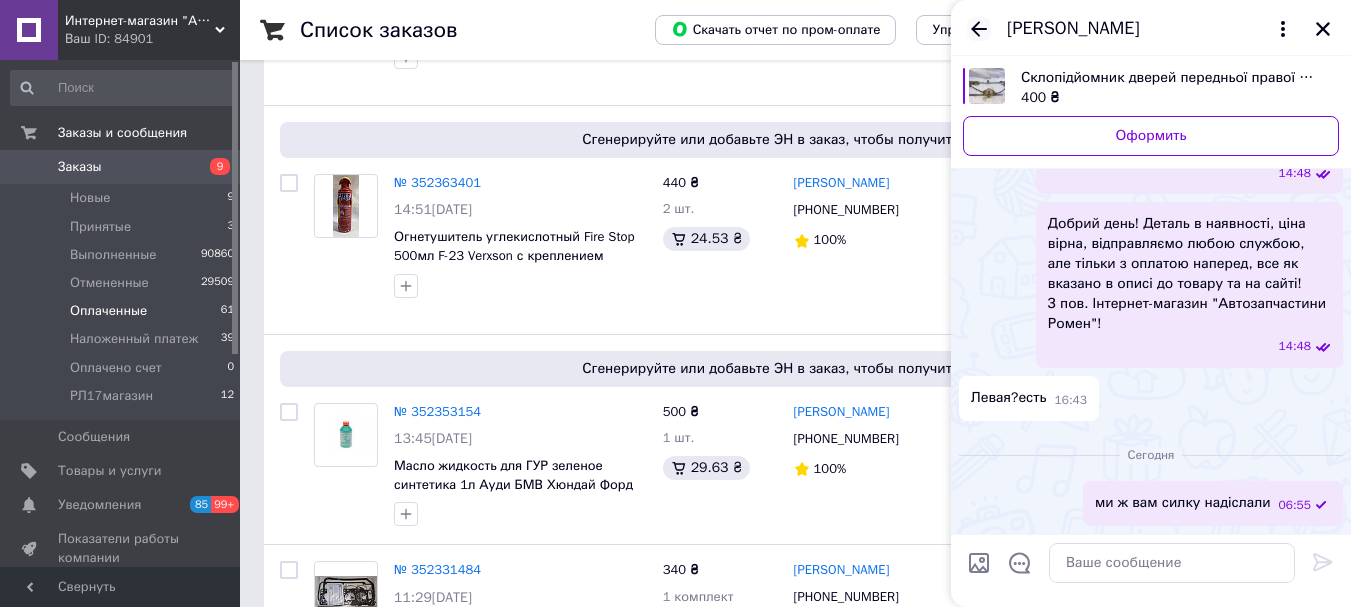 click 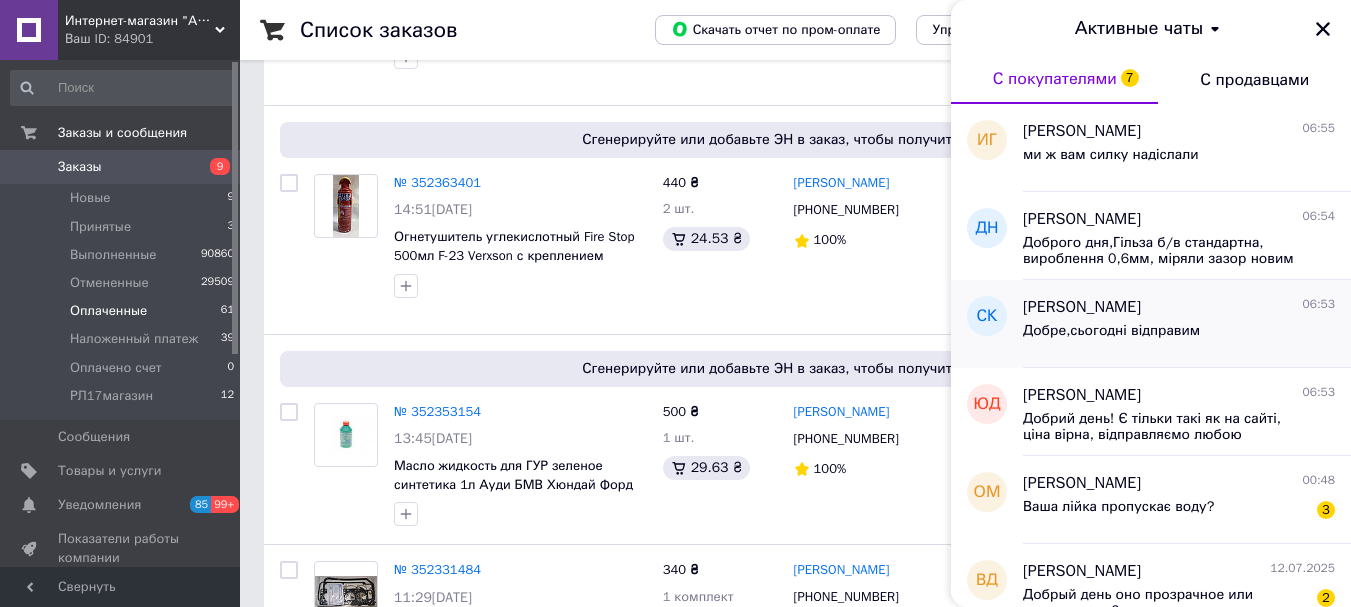 scroll, scrollTop: 300, scrollLeft: 0, axis: vertical 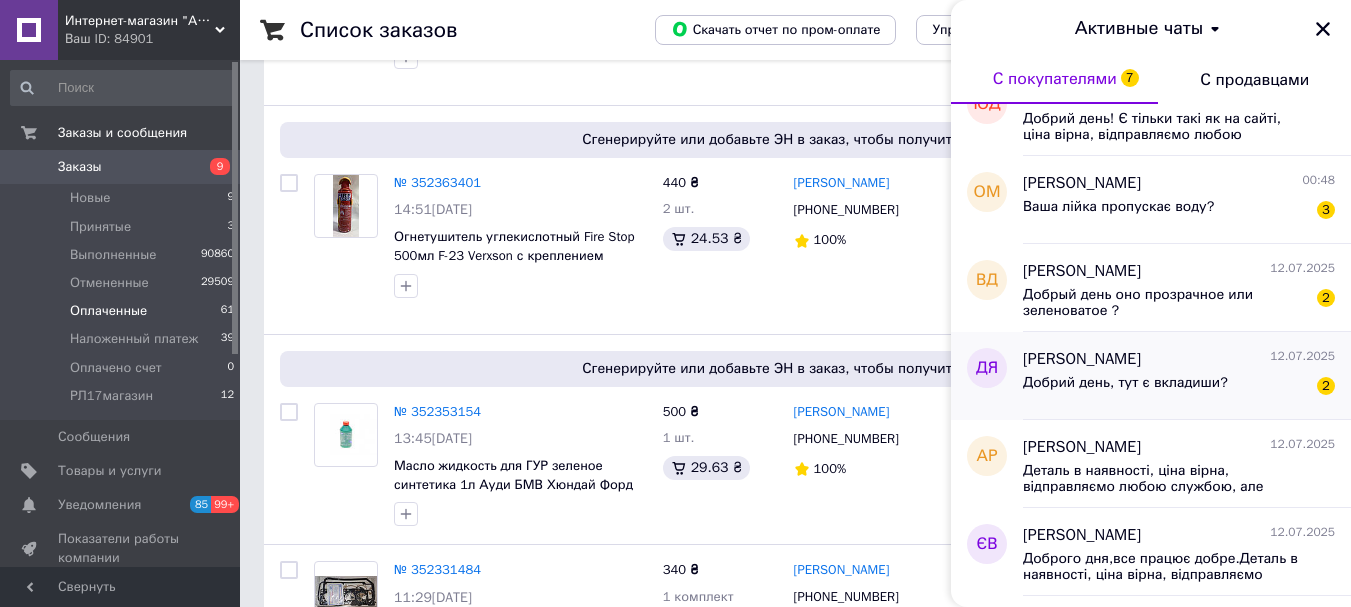 click on "Добрий день, тут є вкладиши? 2" at bounding box center (1179, 387) 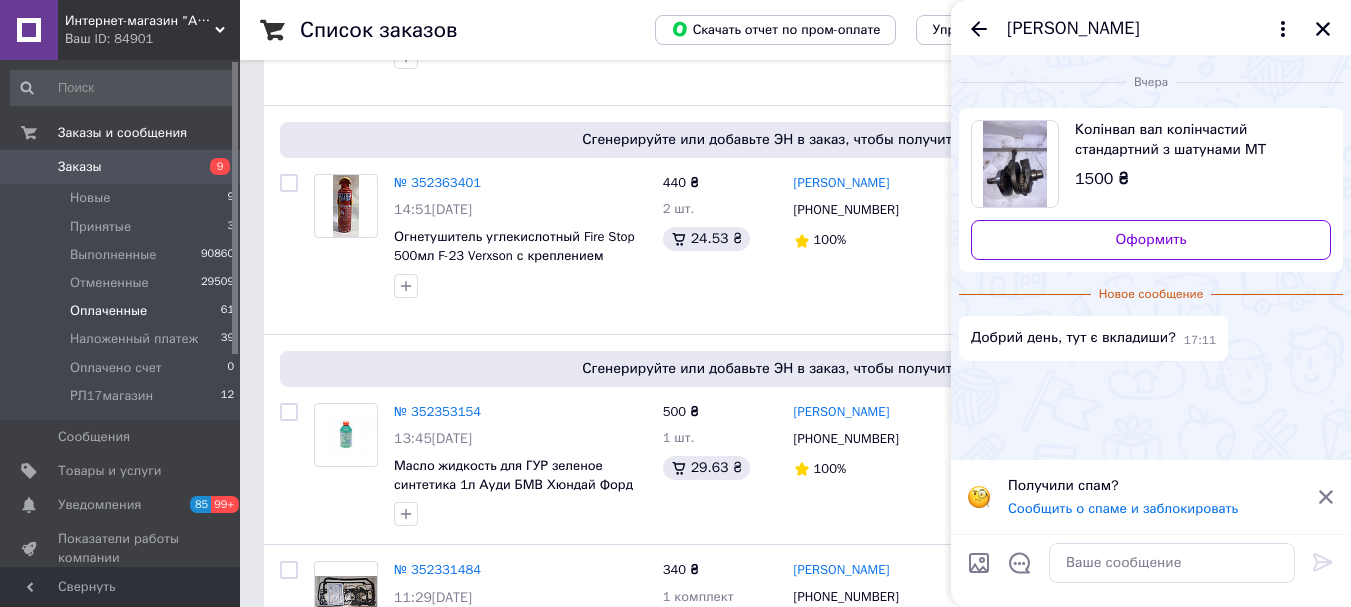 click on "Колінвал вал колінчастий стандартний з шатунами МТ Дніпро 9 10 11 12 16 №1" at bounding box center (1195, 140) 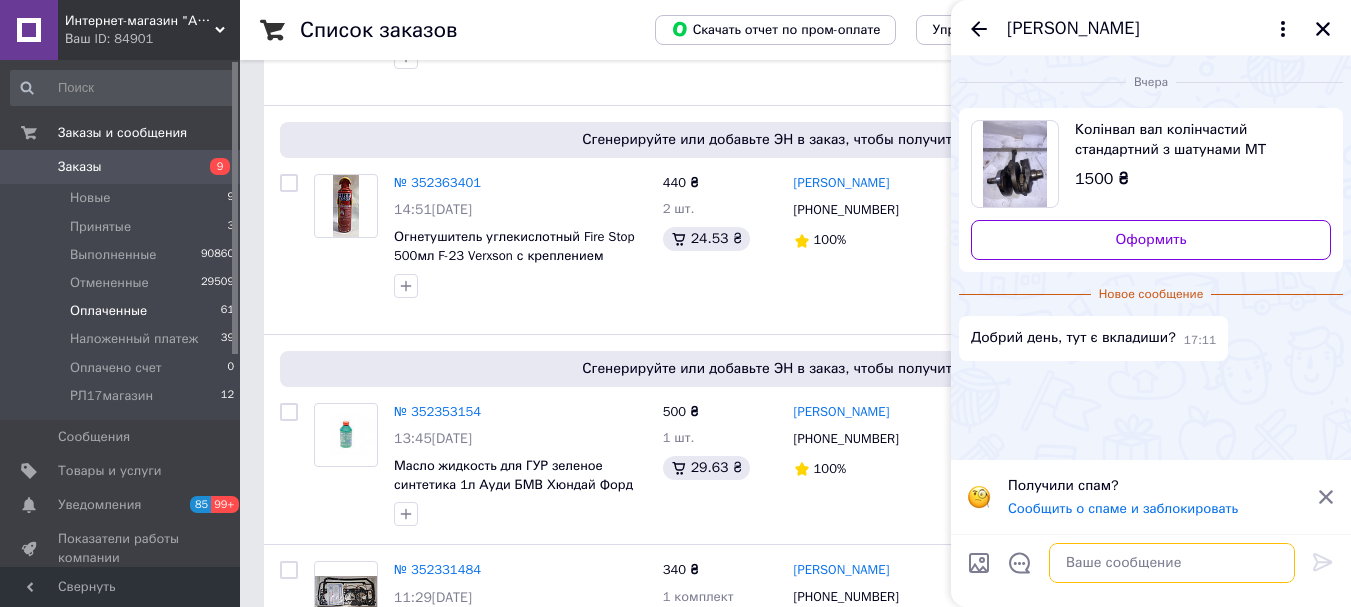 click at bounding box center (1172, 563) 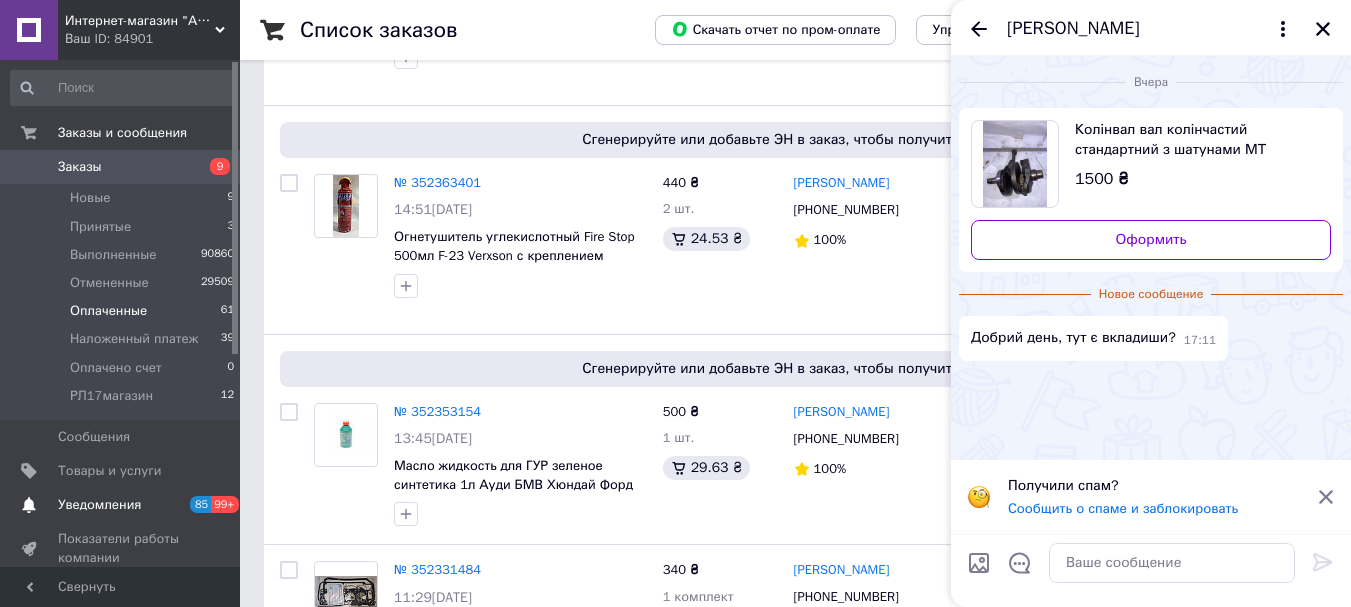 drag, startPoint x: 1115, startPoint y: 560, endPoint x: 100, endPoint y: 489, distance: 1017.4802 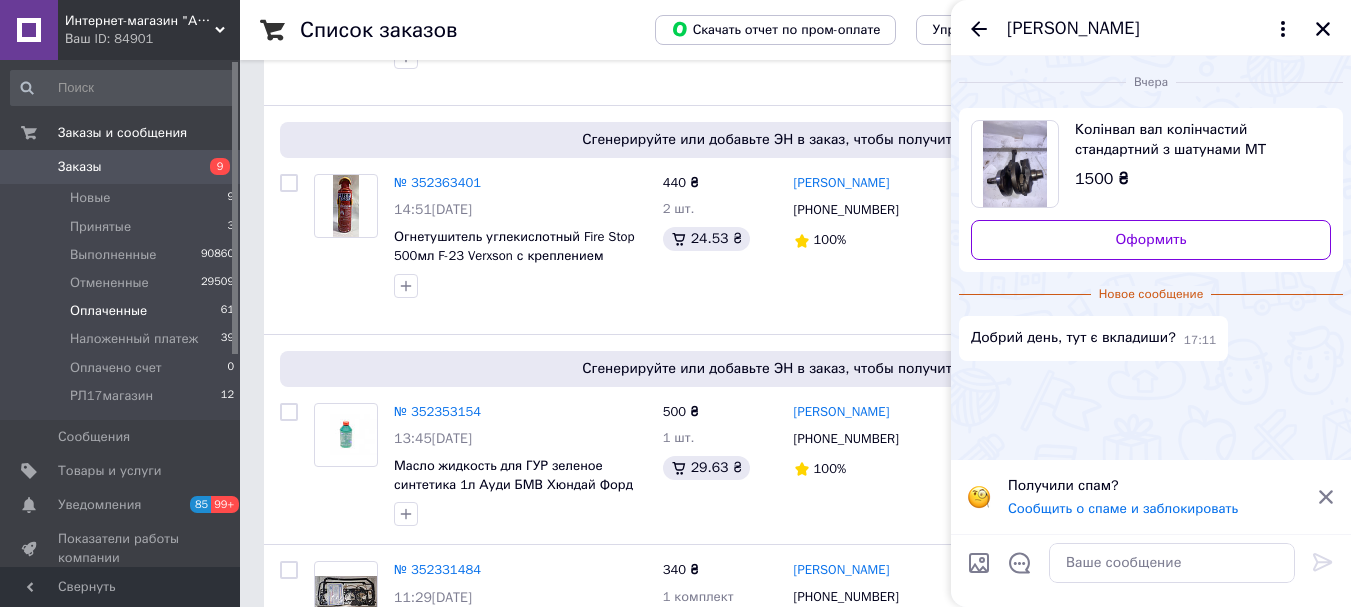 scroll, scrollTop: 0, scrollLeft: 0, axis: both 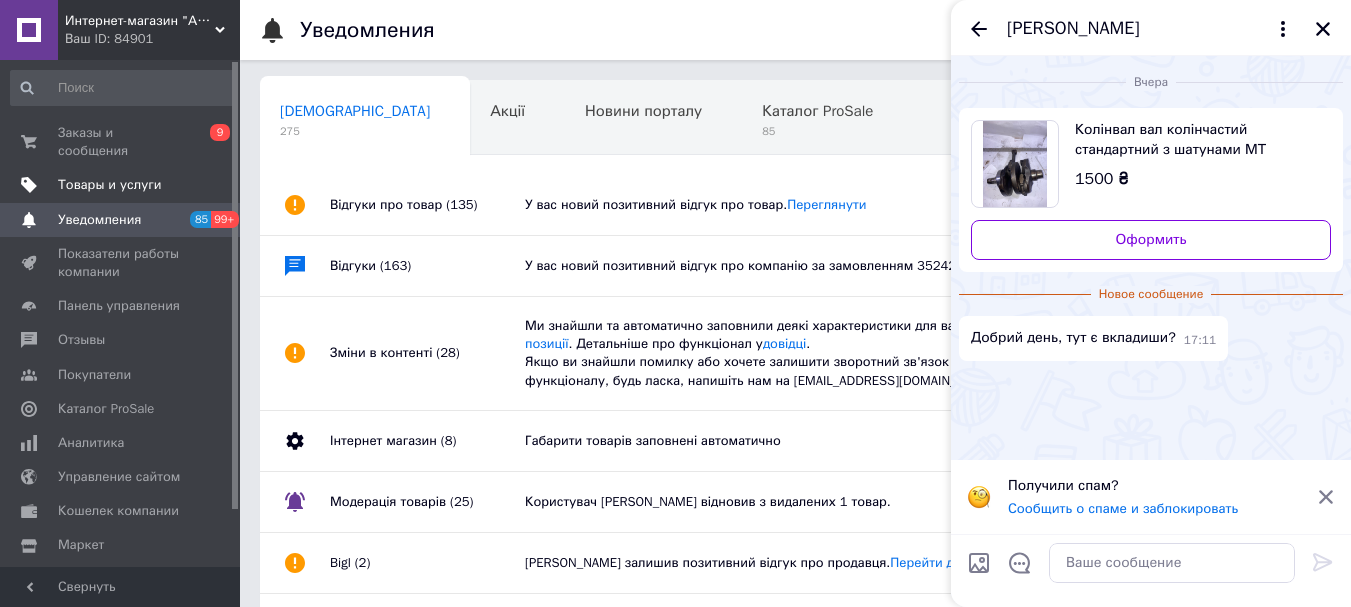 click on "Товары и услуги" at bounding box center [110, 185] 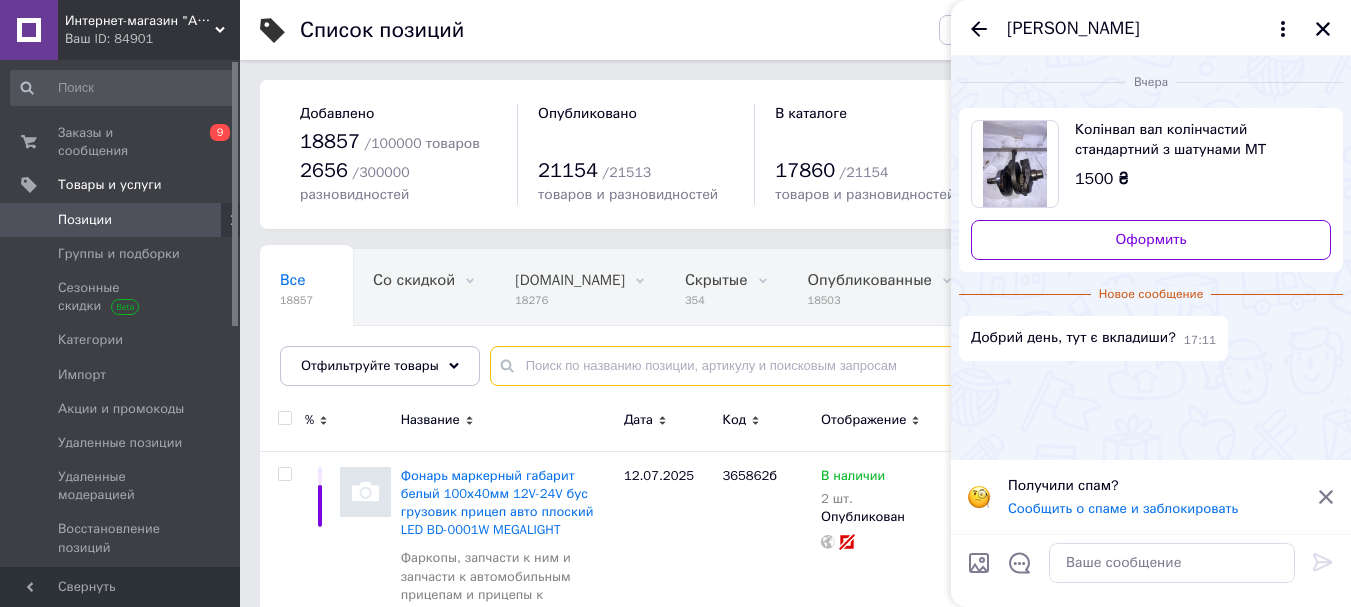 click at bounding box center (900, 366) 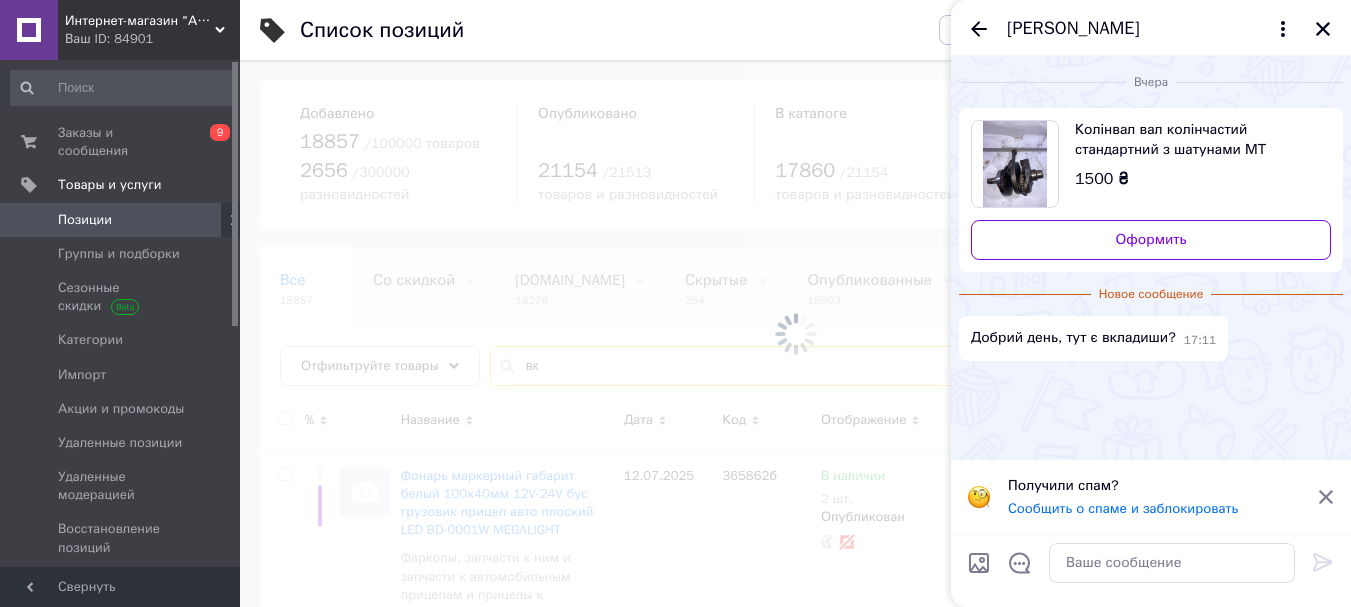 type on "вк" 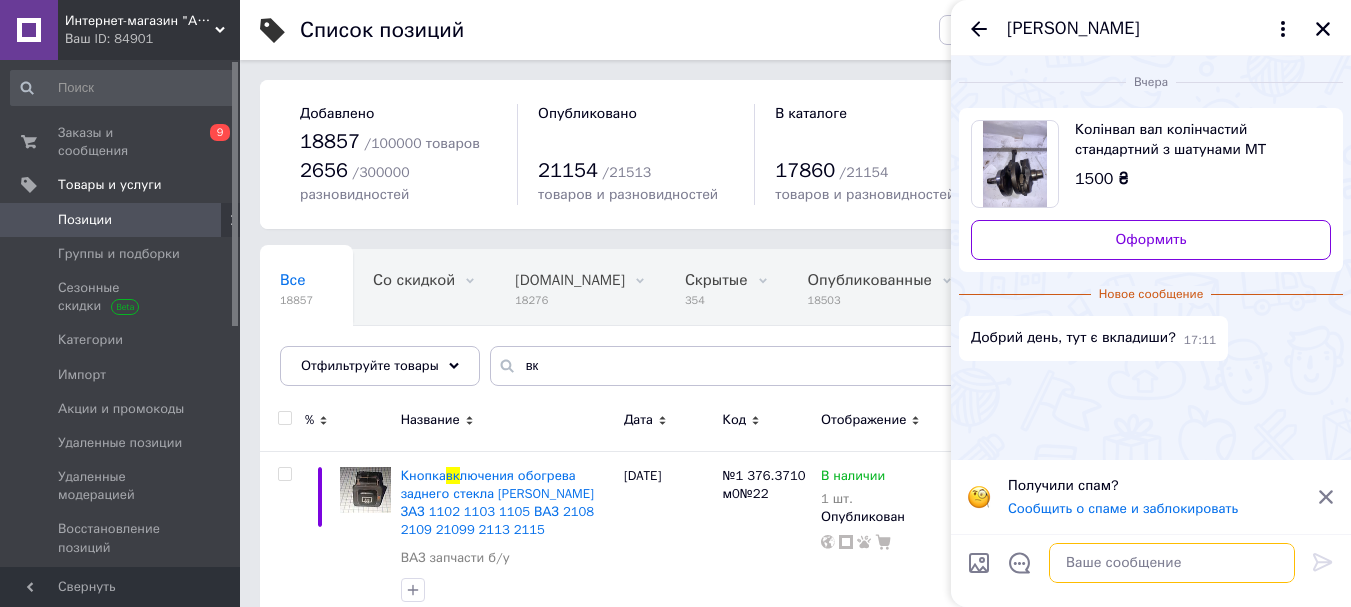click at bounding box center (1172, 563) 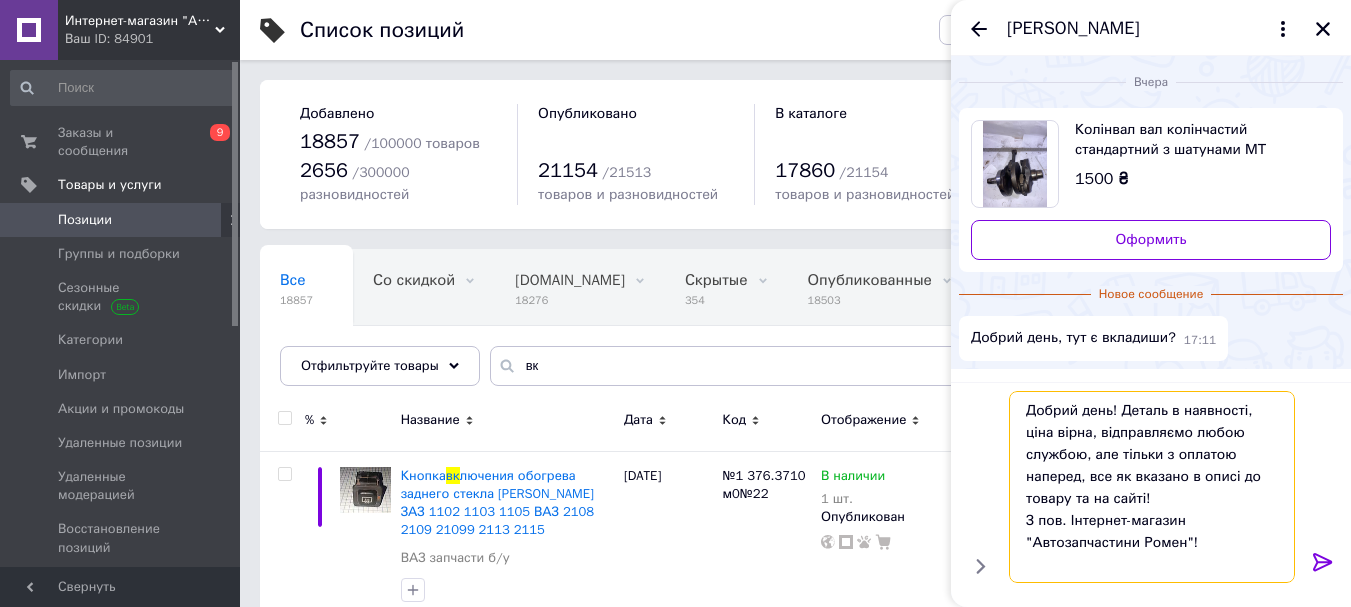 drag, startPoint x: 1240, startPoint y: 411, endPoint x: 1119, endPoint y: 414, distance: 121.037186 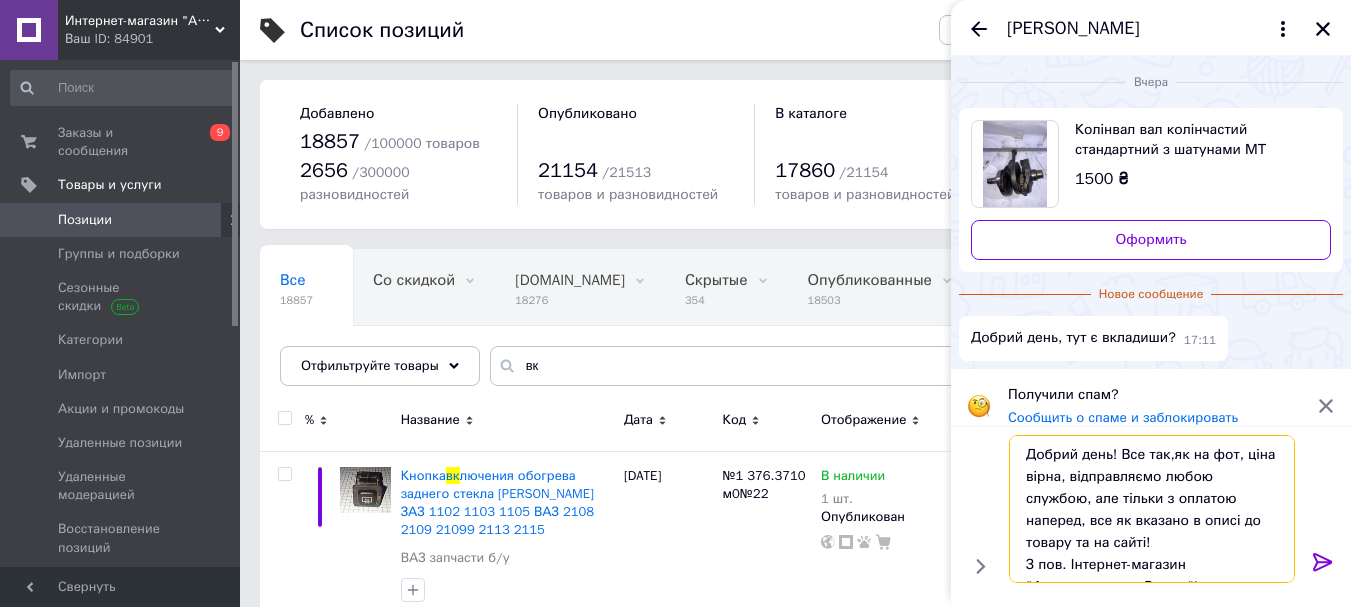 type on "Добрий день! Все так,як на фото, ціна вірна, відправляємо любою службою, але тільки з оплатою наперед, все як вказано в описі до товару та на сайті!
З пов. Інтернет-магазин "Автозапчастини Ромен"!" 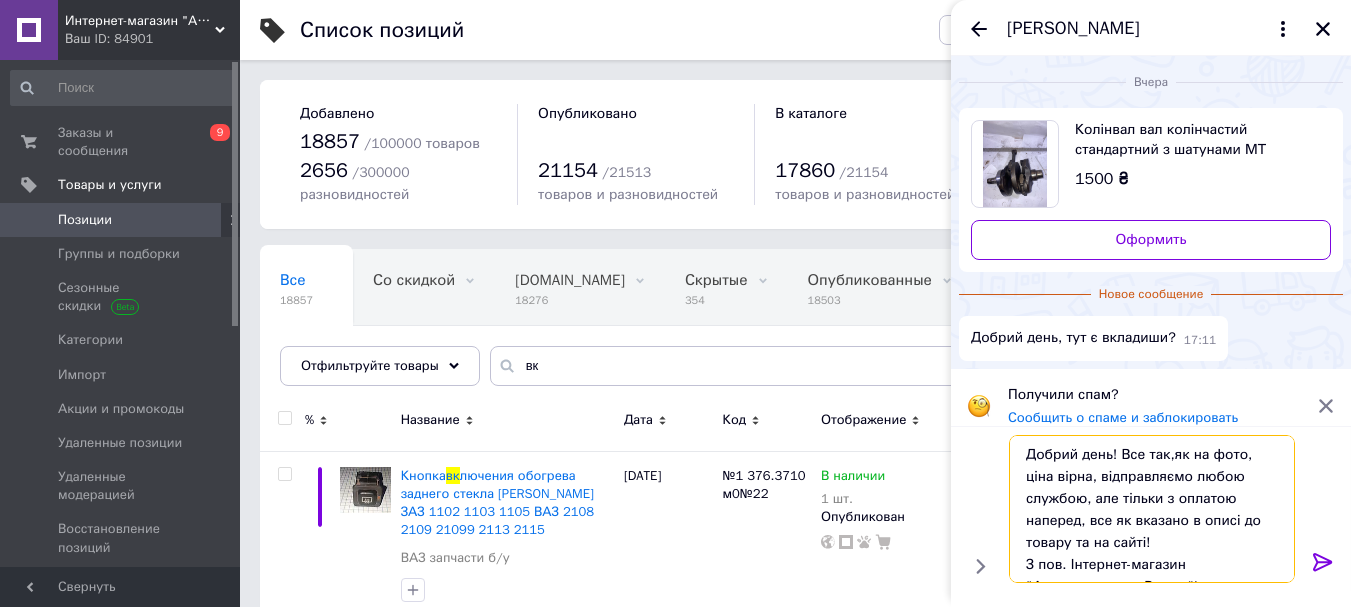 type 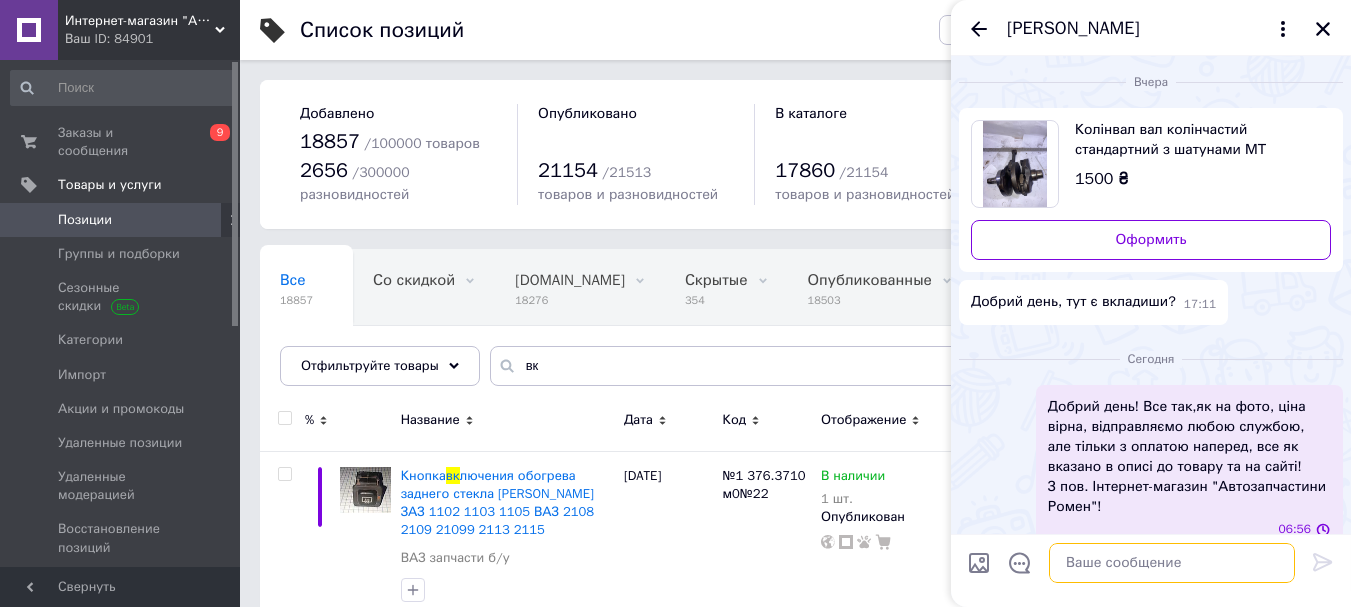 scroll, scrollTop: 24, scrollLeft: 0, axis: vertical 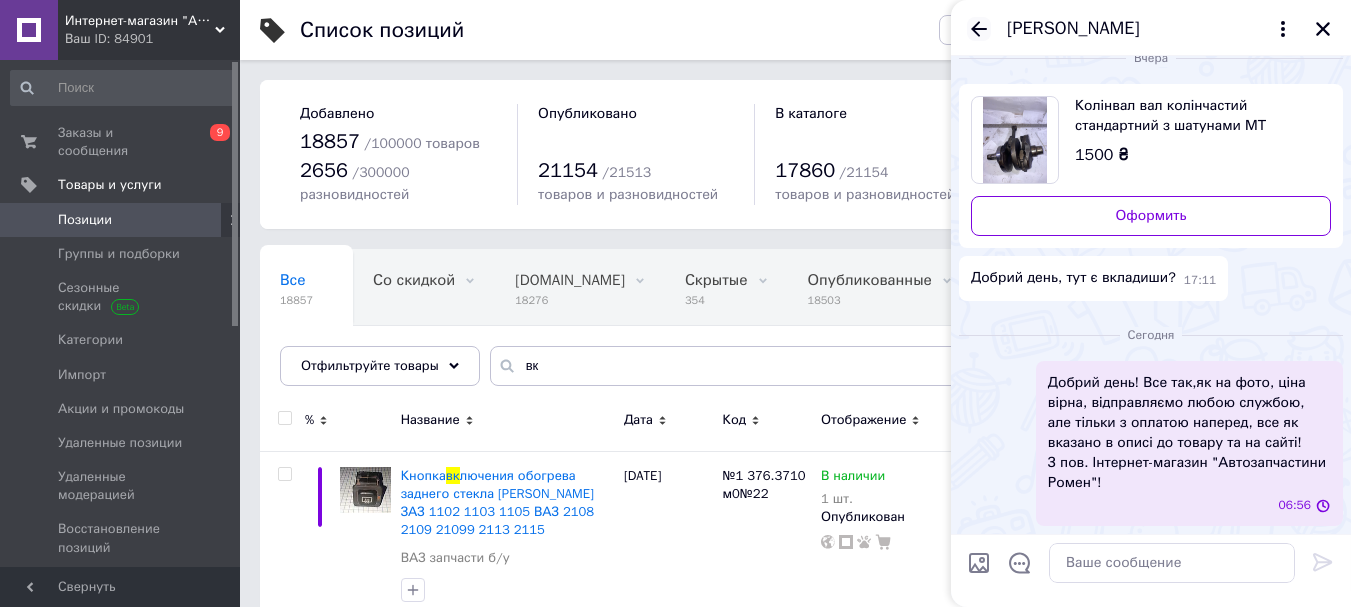 click 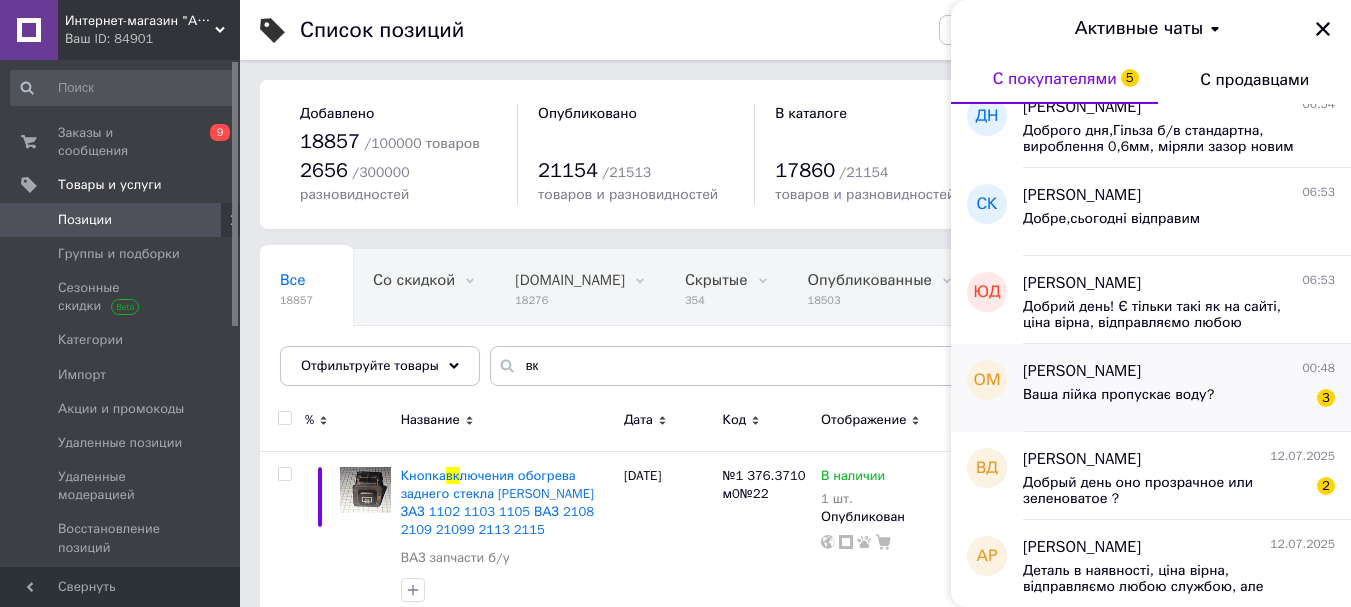 scroll, scrollTop: 300, scrollLeft: 0, axis: vertical 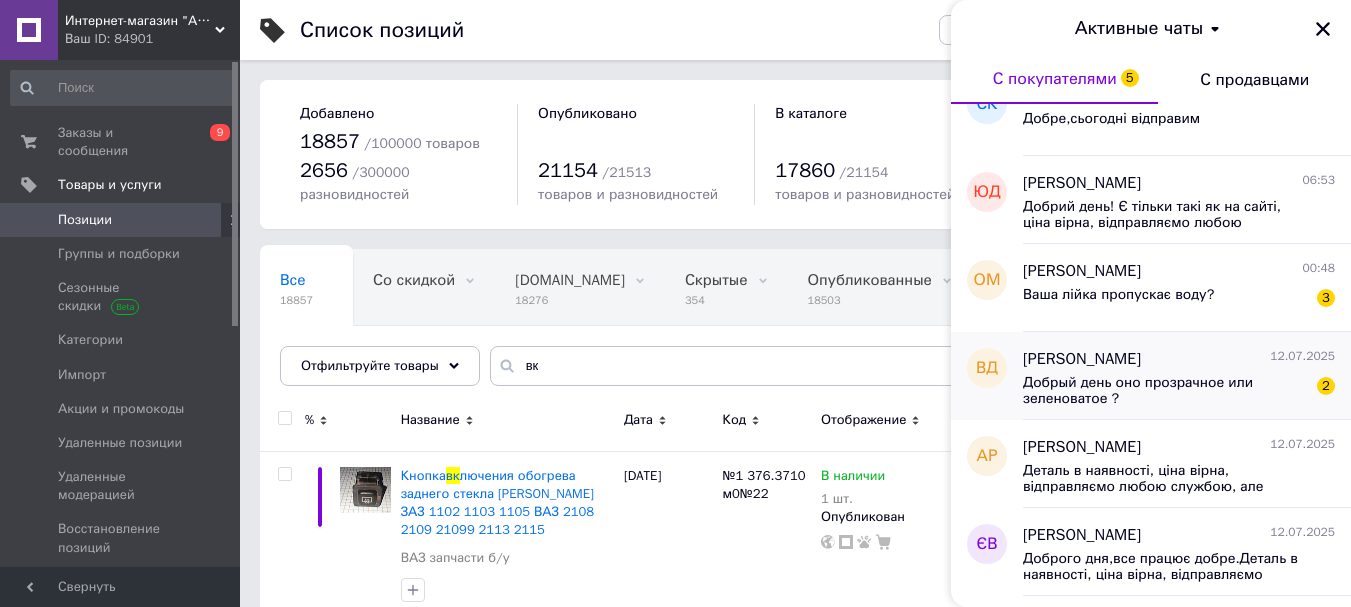 click on "Добрый день оно прозрачное или зеленоватое ?" at bounding box center [1165, 391] 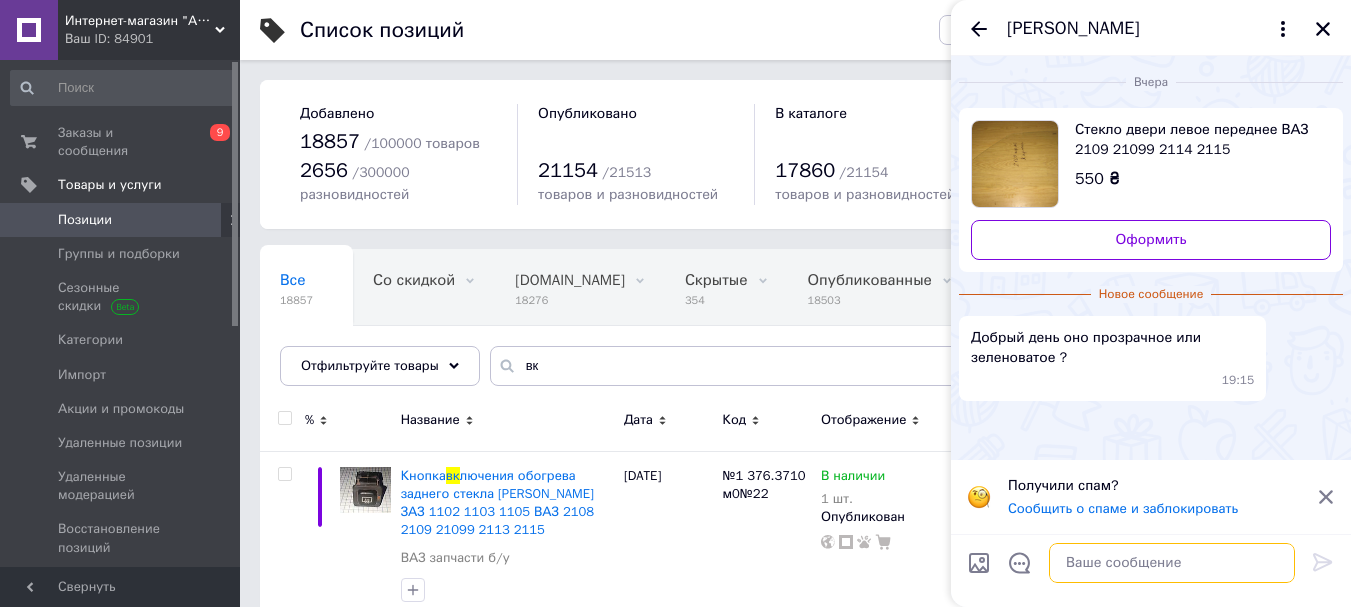 paste on "Добрий день! Деталь в наявності, ціна вірна, відправляємо любою службою, але тільки з оплатою наперед, все як вказано в описі до товару та на сайті!
З пов. Інтернет-магазин "Автозапчастини Ромен"!" 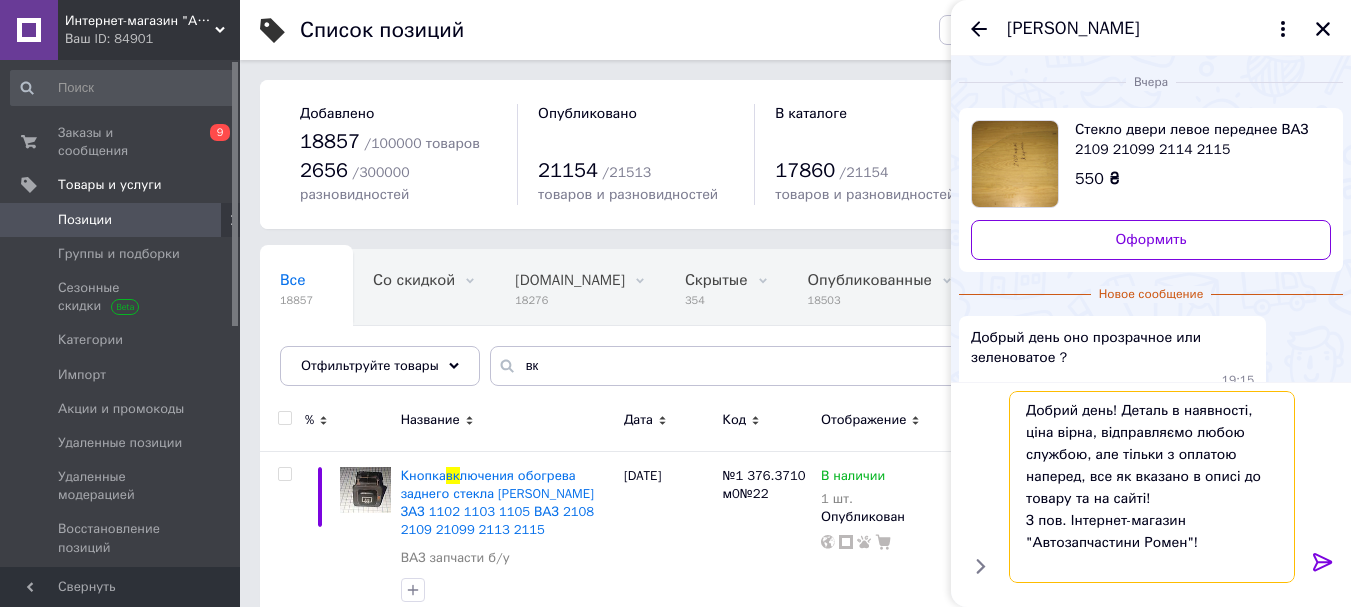 drag, startPoint x: 1240, startPoint y: 410, endPoint x: 1121, endPoint y: 413, distance: 119.03781 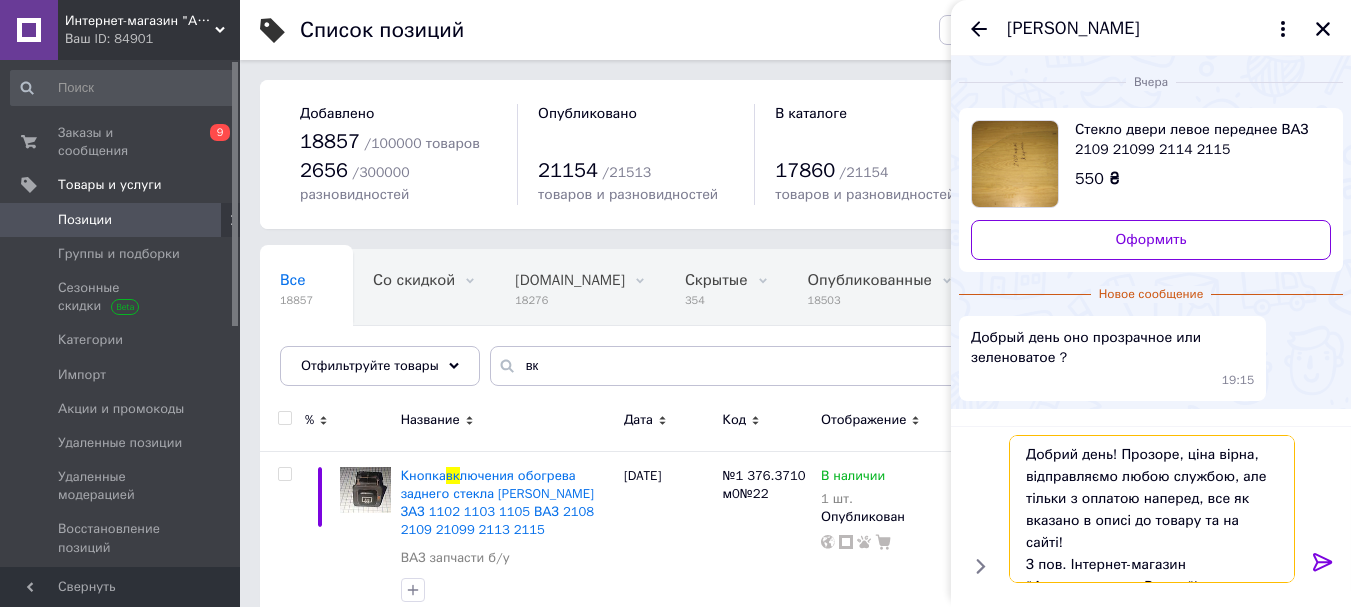 drag, startPoint x: 1225, startPoint y: 480, endPoint x: 1116, endPoint y: 477, distance: 109.041275 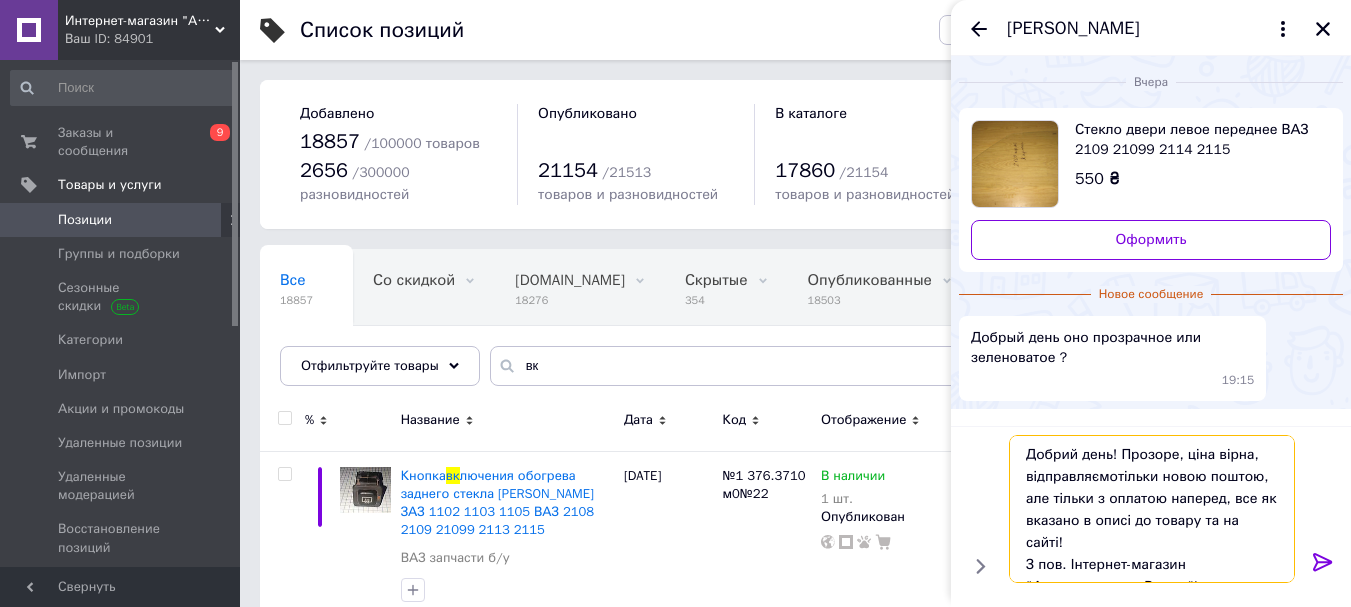 type on "Добрий день! Прозоре, ціна вірна, відправляємотільки новою поштою, але тільки з оплатою наперед, все як вказано в описі до товару та на сайті!
З пов. Інтернет-магазин "Автозапчастини Ромен"!" 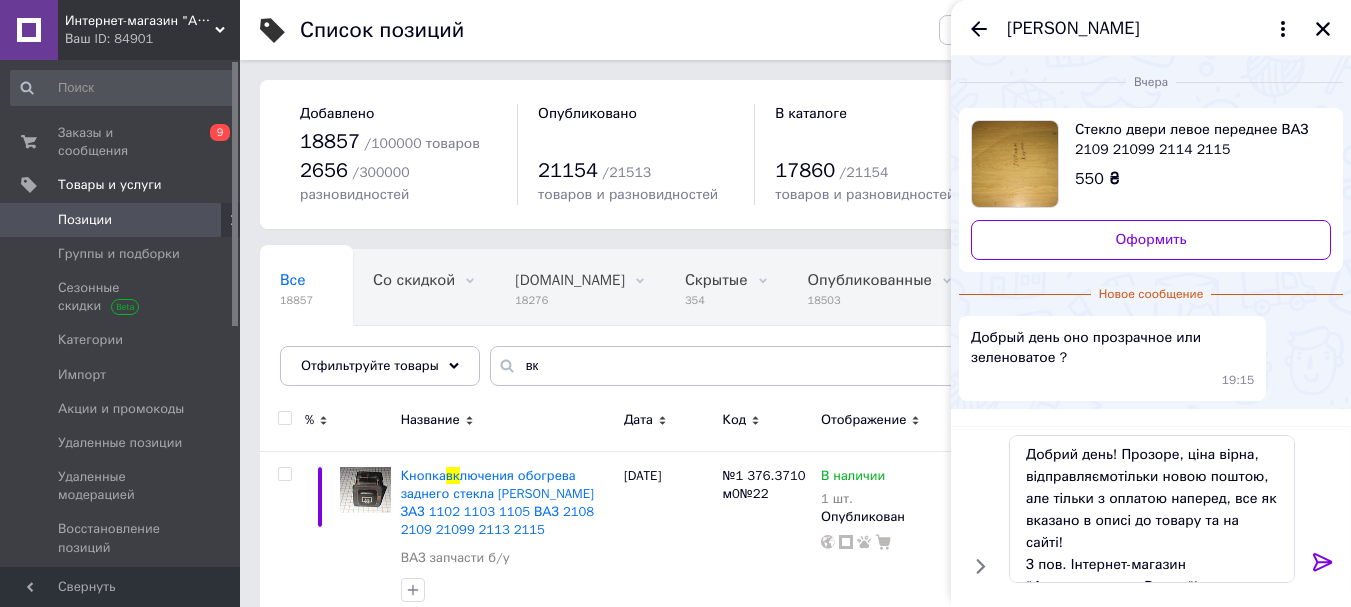 click 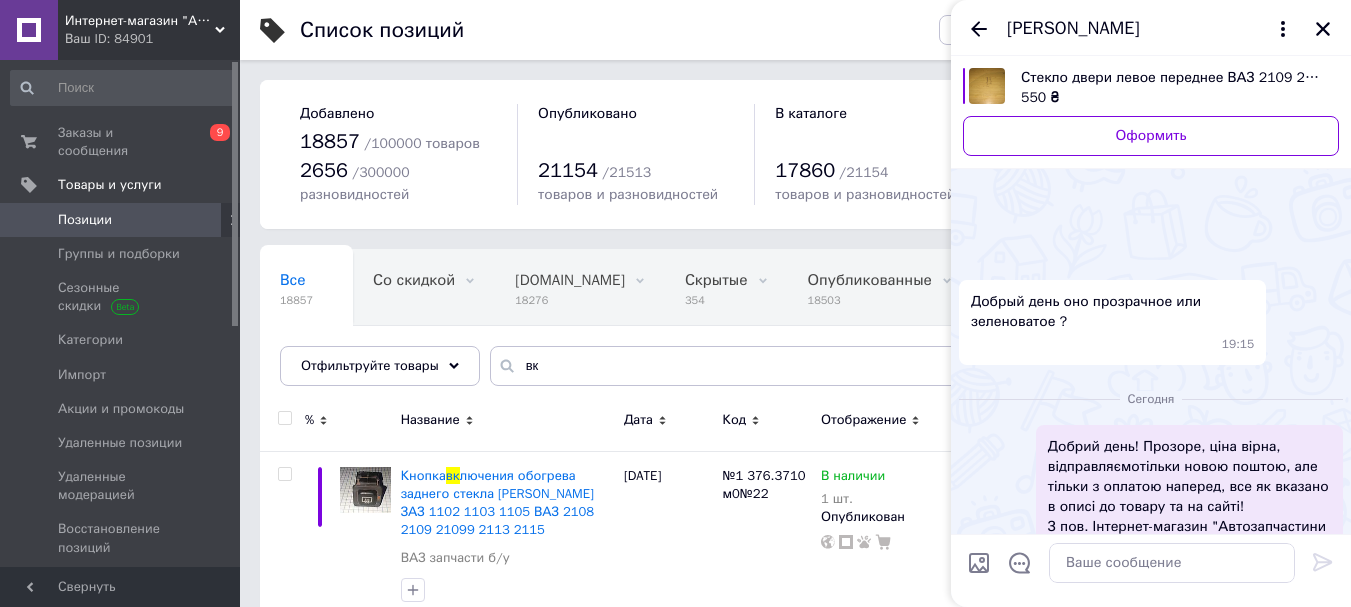 scroll, scrollTop: 64, scrollLeft: 0, axis: vertical 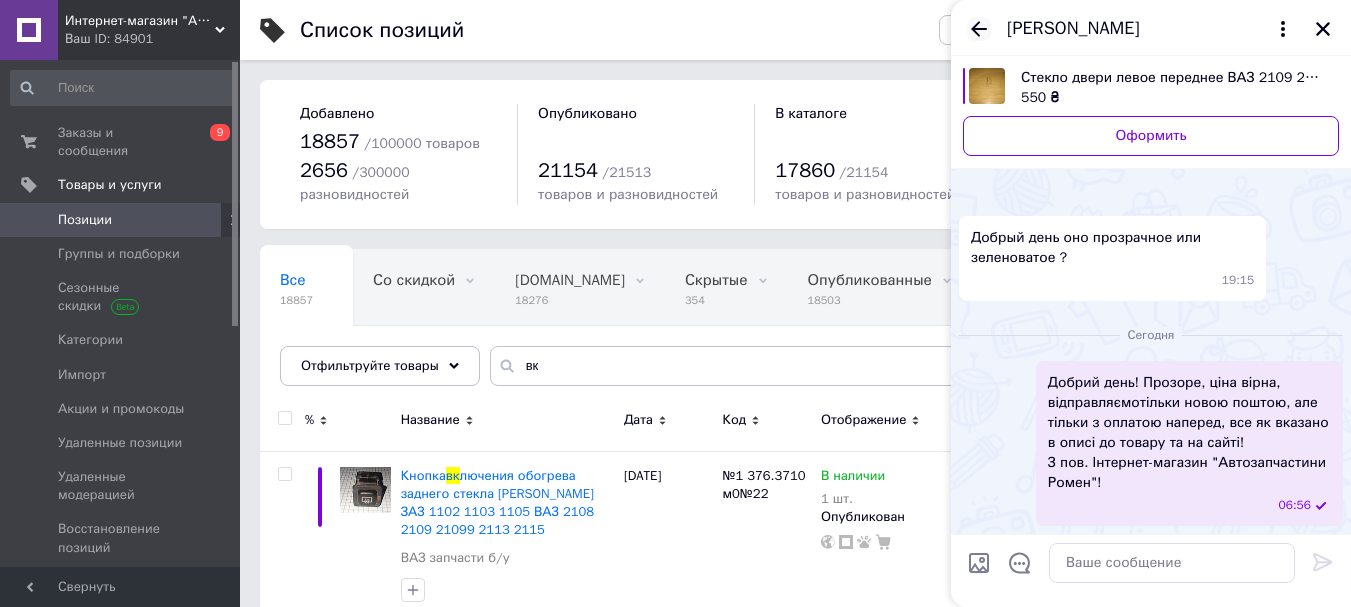 click 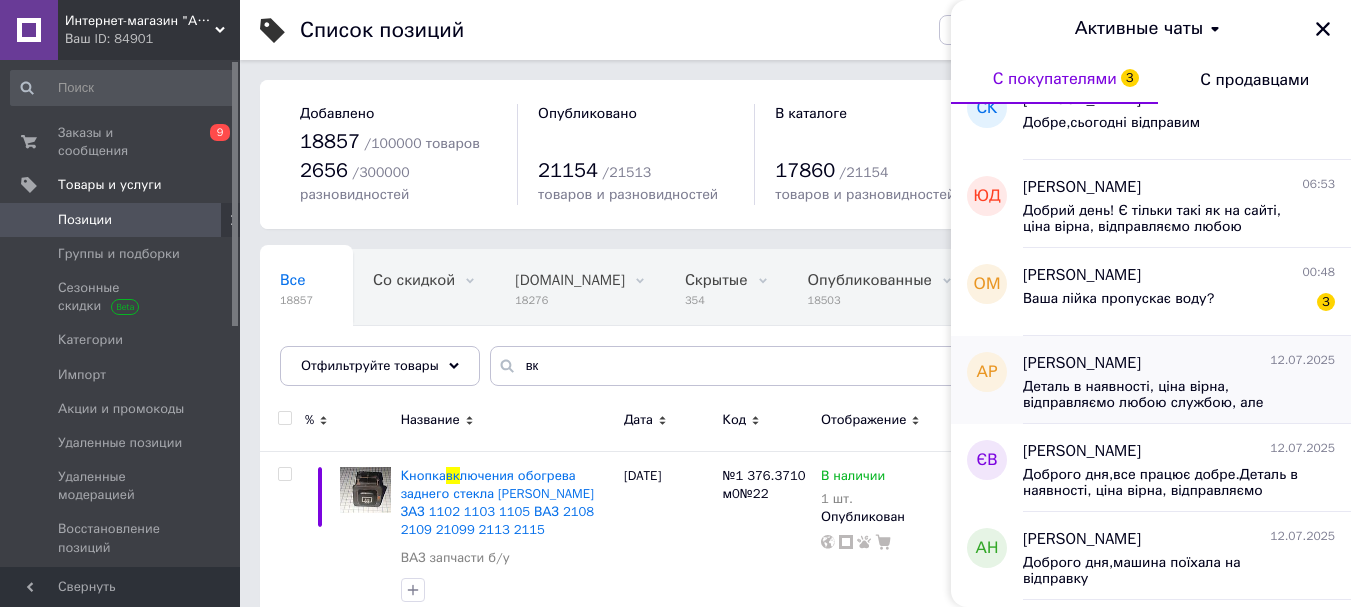 scroll, scrollTop: 400, scrollLeft: 0, axis: vertical 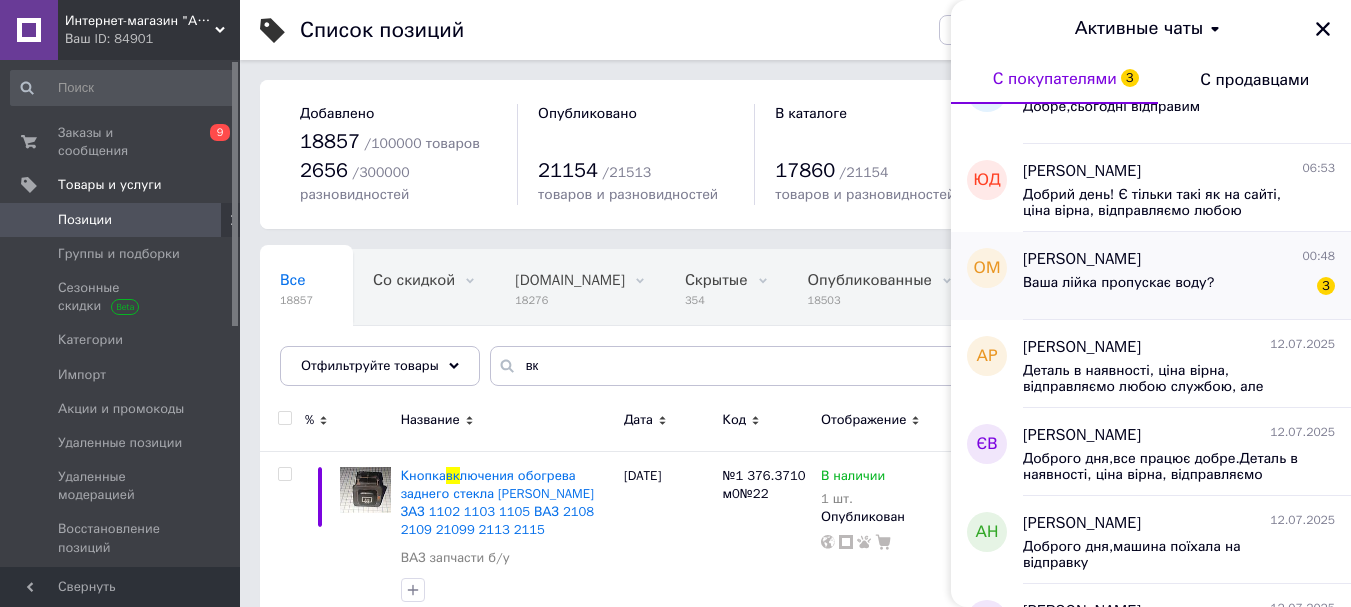 click on "Ваша лійка пропускає воду? 3" at bounding box center [1179, 287] 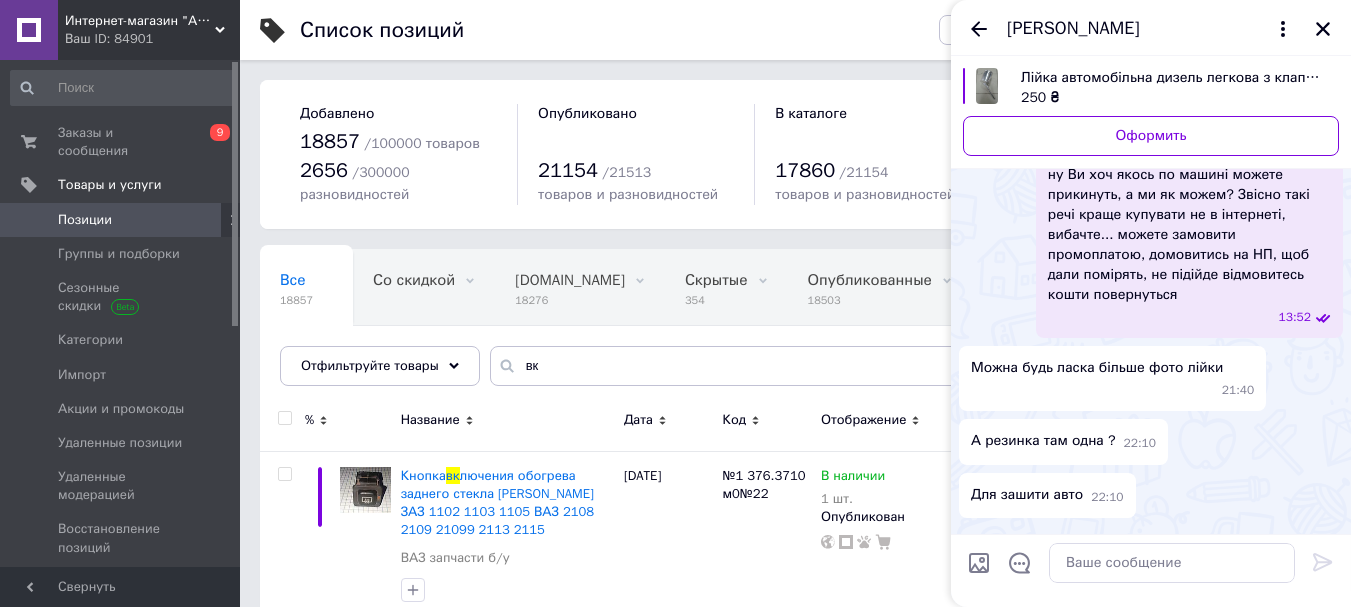 scroll, scrollTop: 848, scrollLeft: 0, axis: vertical 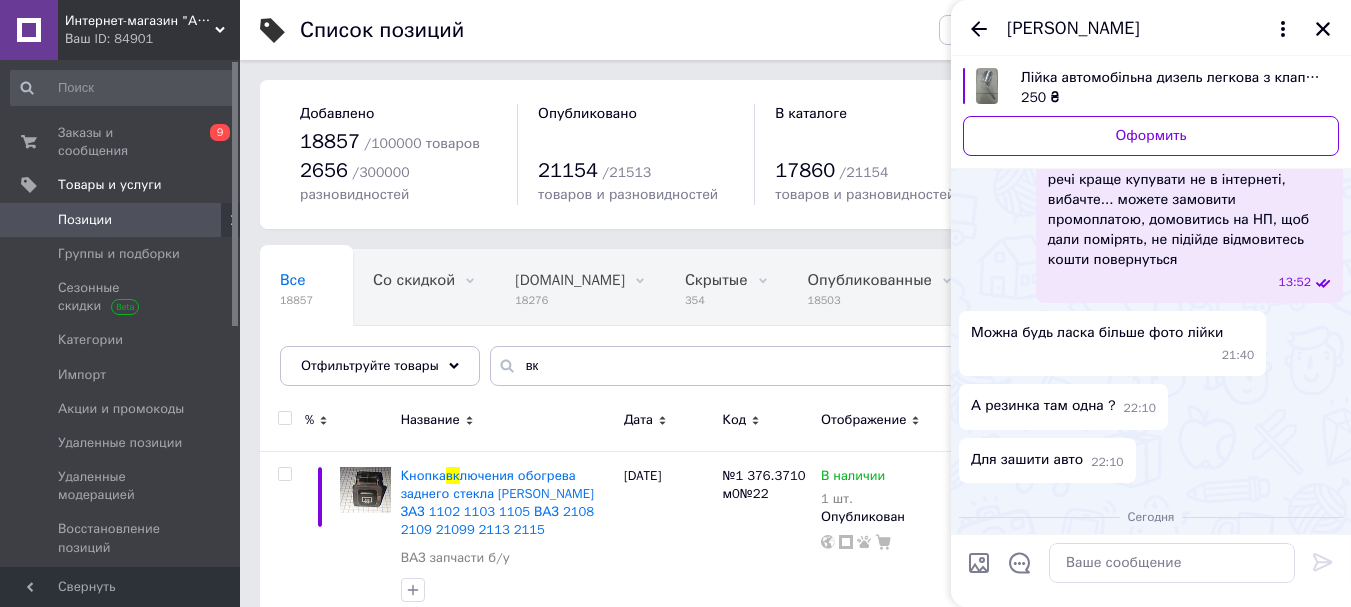 drag, startPoint x: 1183, startPoint y: 372, endPoint x: 1217, endPoint y: 419, distance: 58.00862 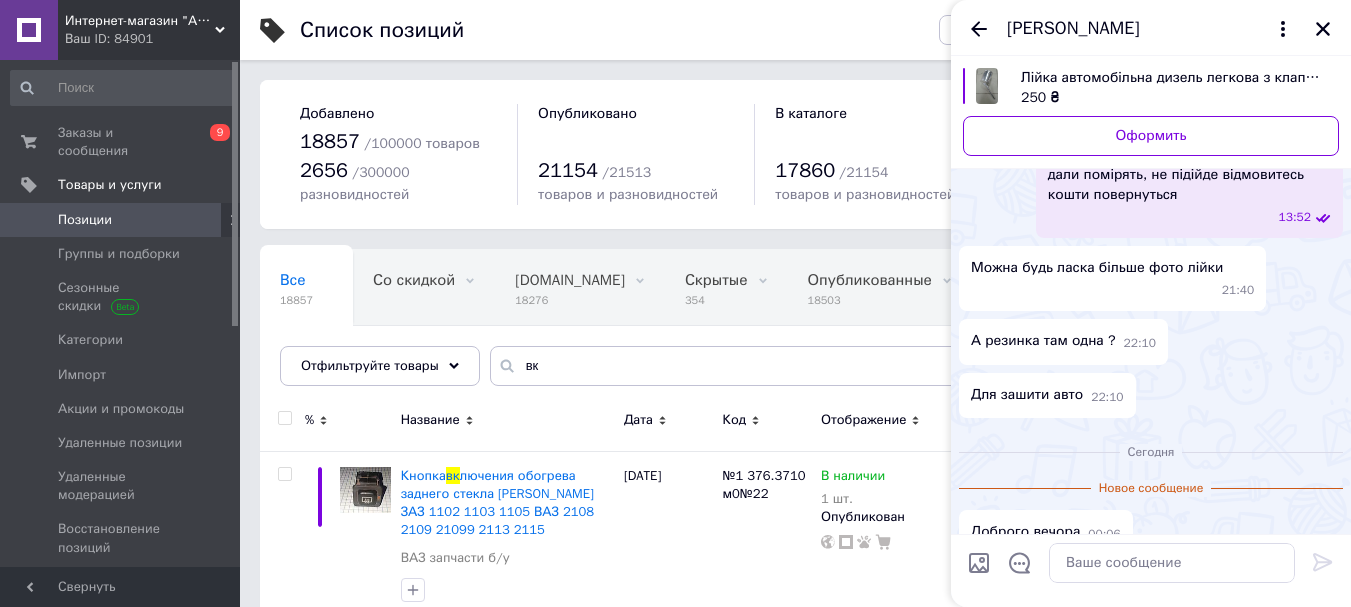 scroll, scrollTop: 948, scrollLeft: 0, axis: vertical 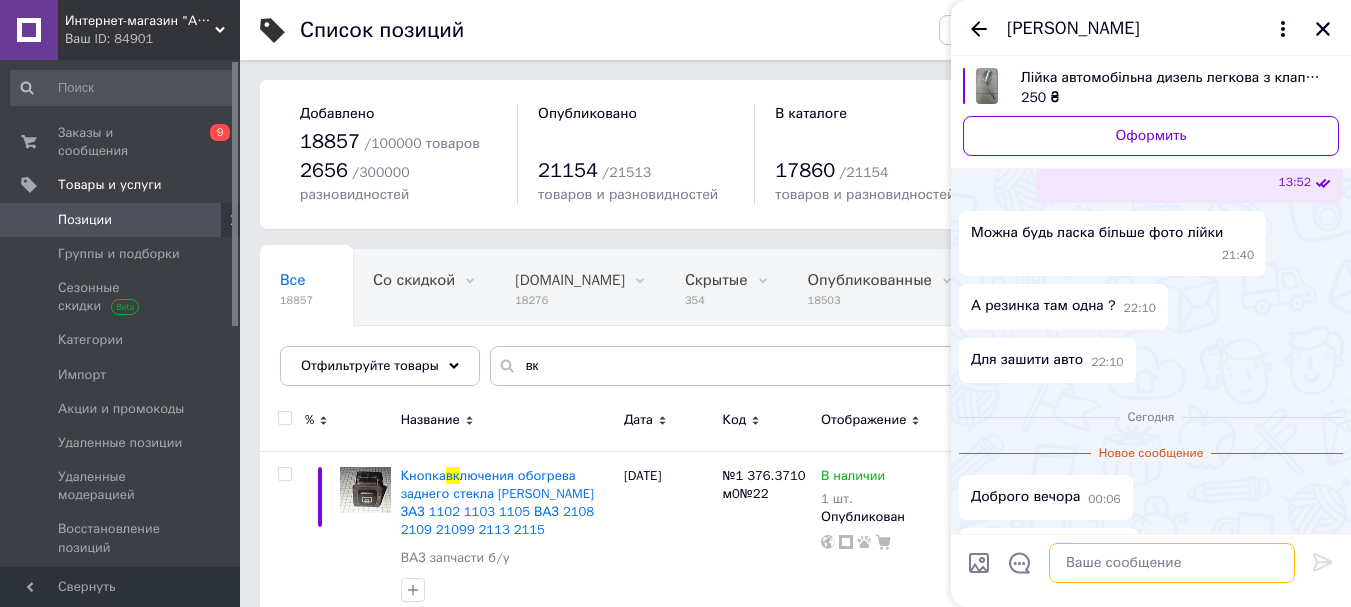 click at bounding box center [1172, 563] 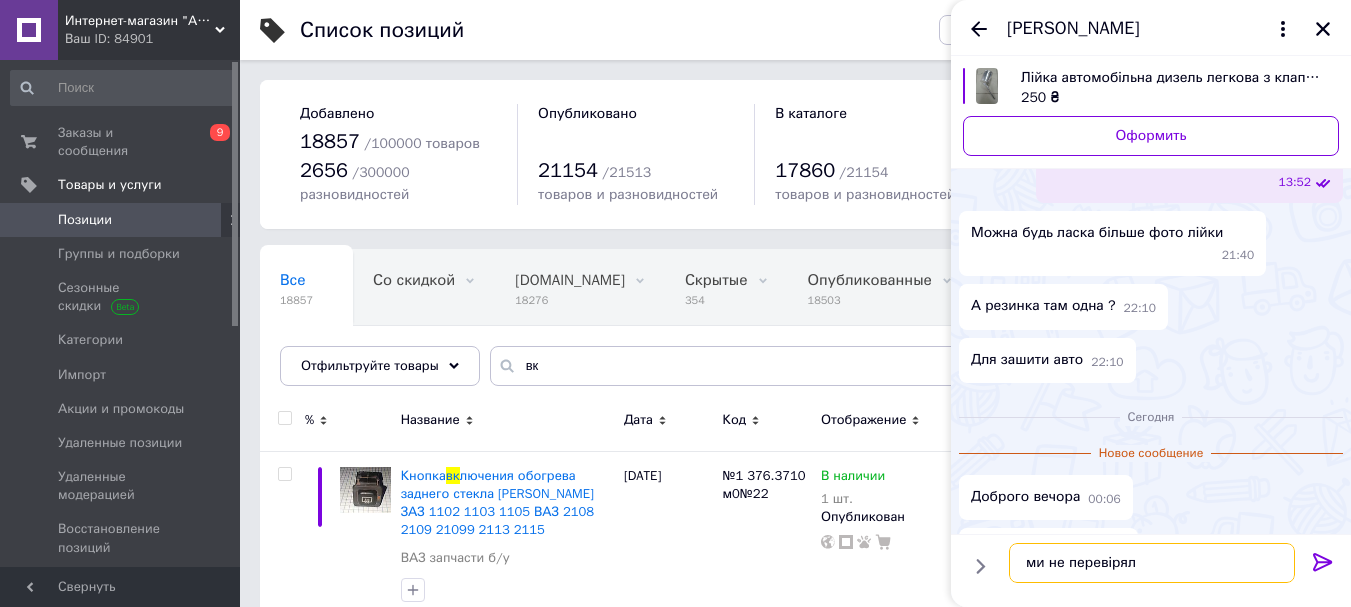 type on "ми не перевіряли" 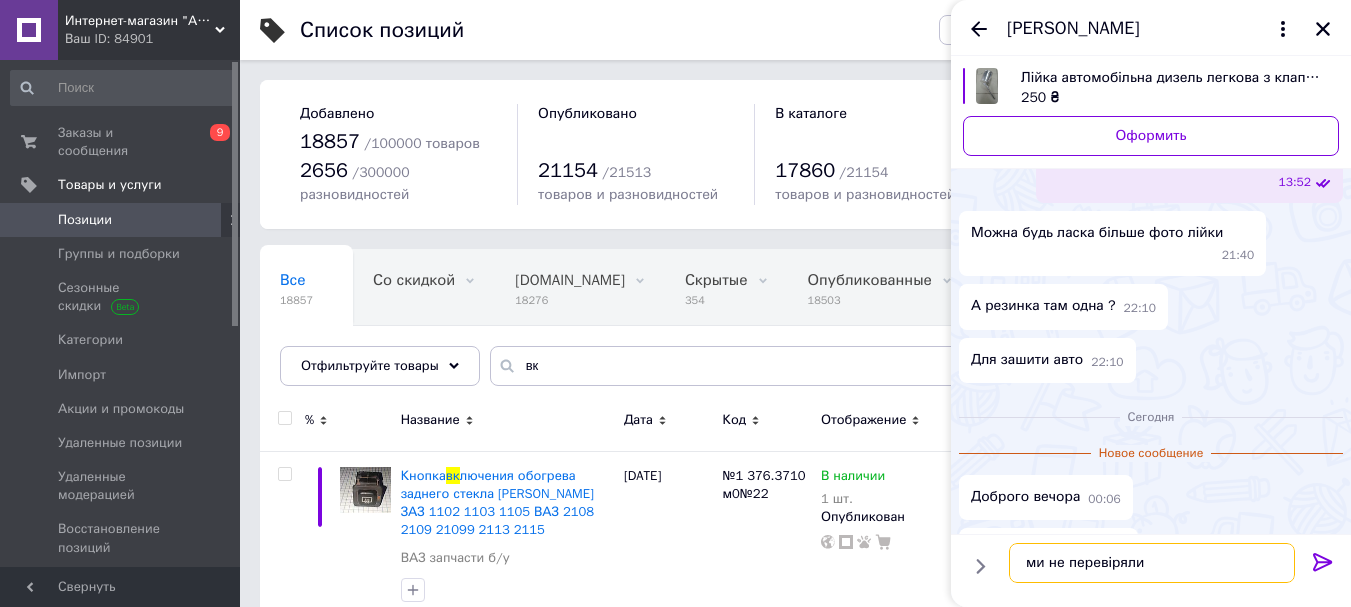 type 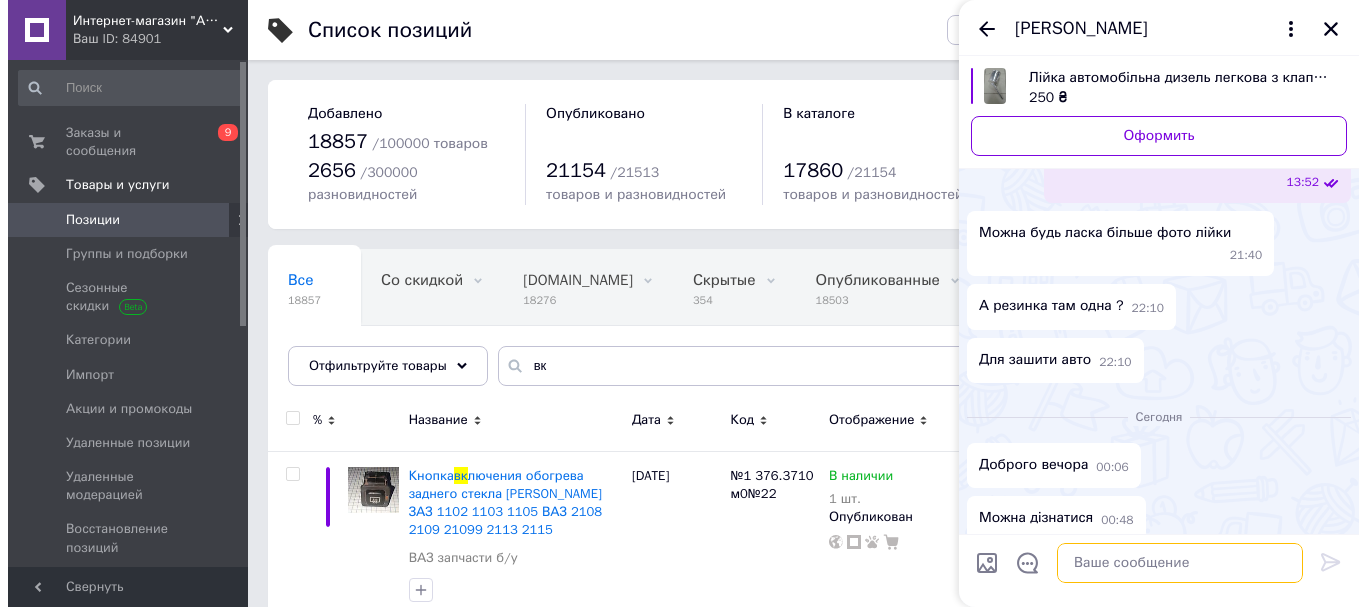 scroll, scrollTop: 969, scrollLeft: 0, axis: vertical 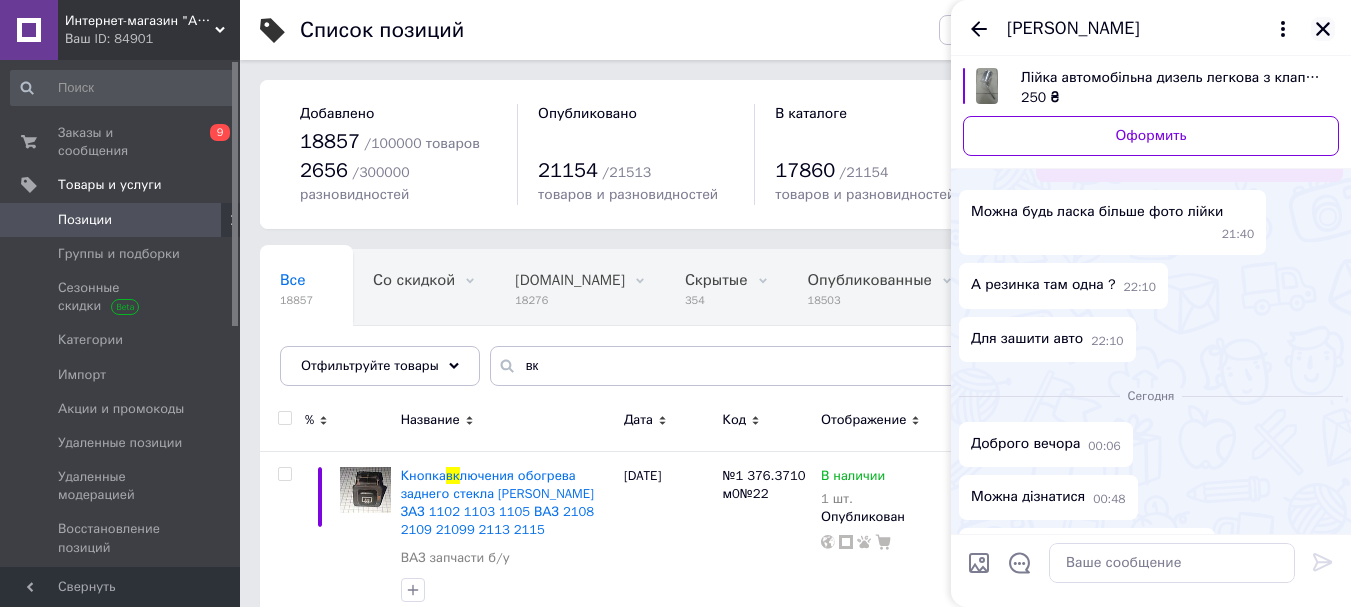 click 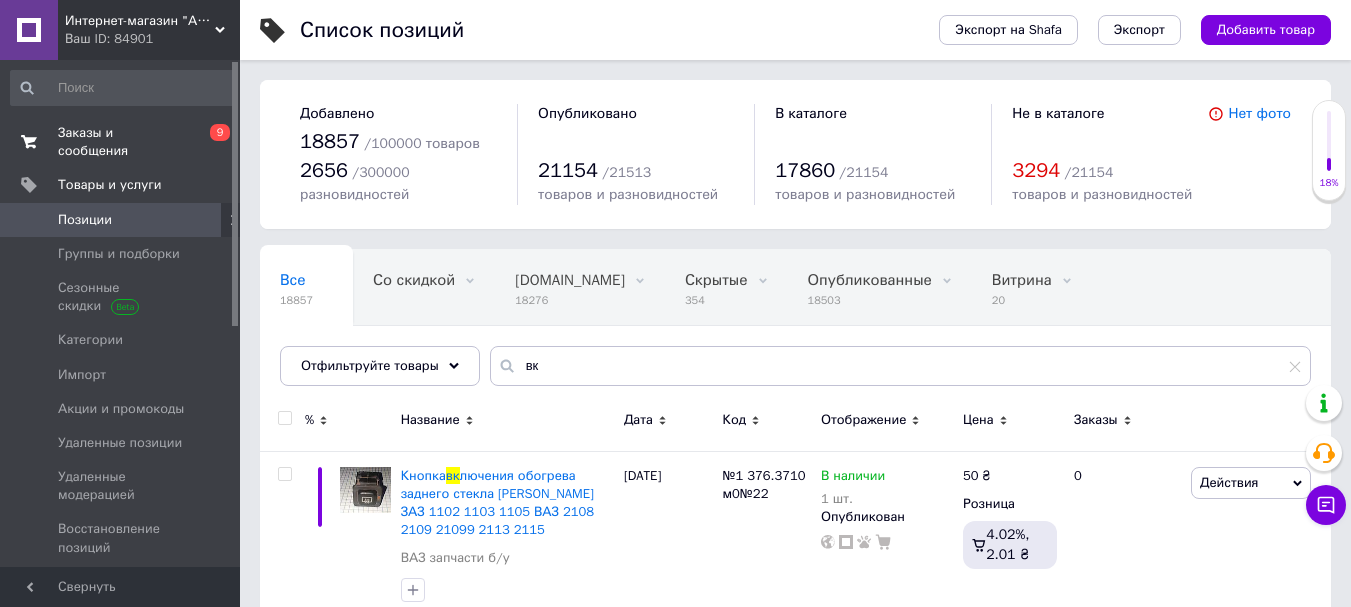 click on "Заказы и сообщения" at bounding box center (121, 142) 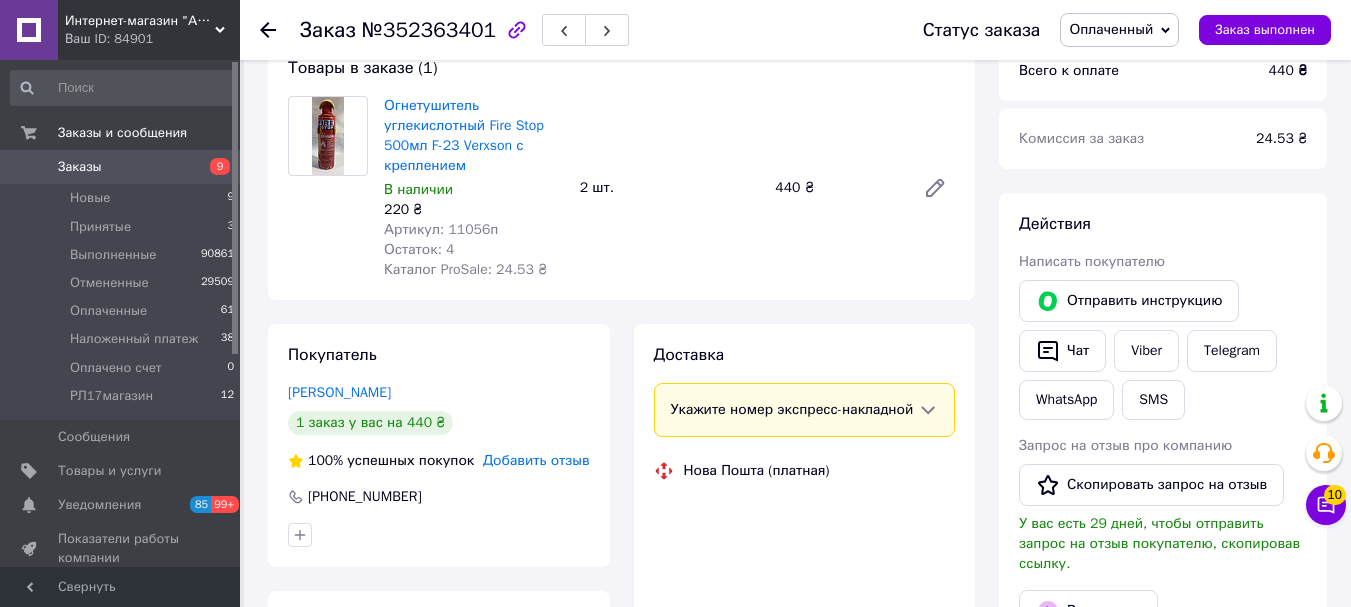 scroll, scrollTop: 300, scrollLeft: 0, axis: vertical 